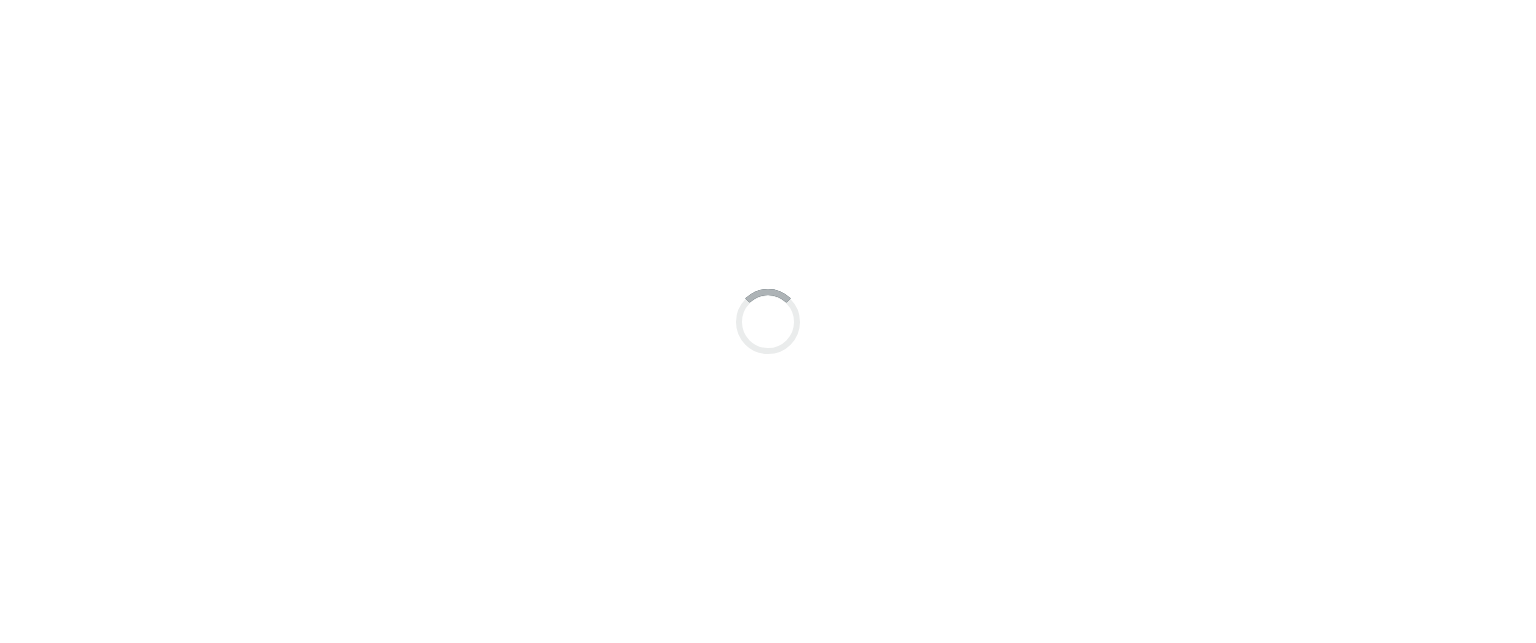 scroll, scrollTop: 0, scrollLeft: 0, axis: both 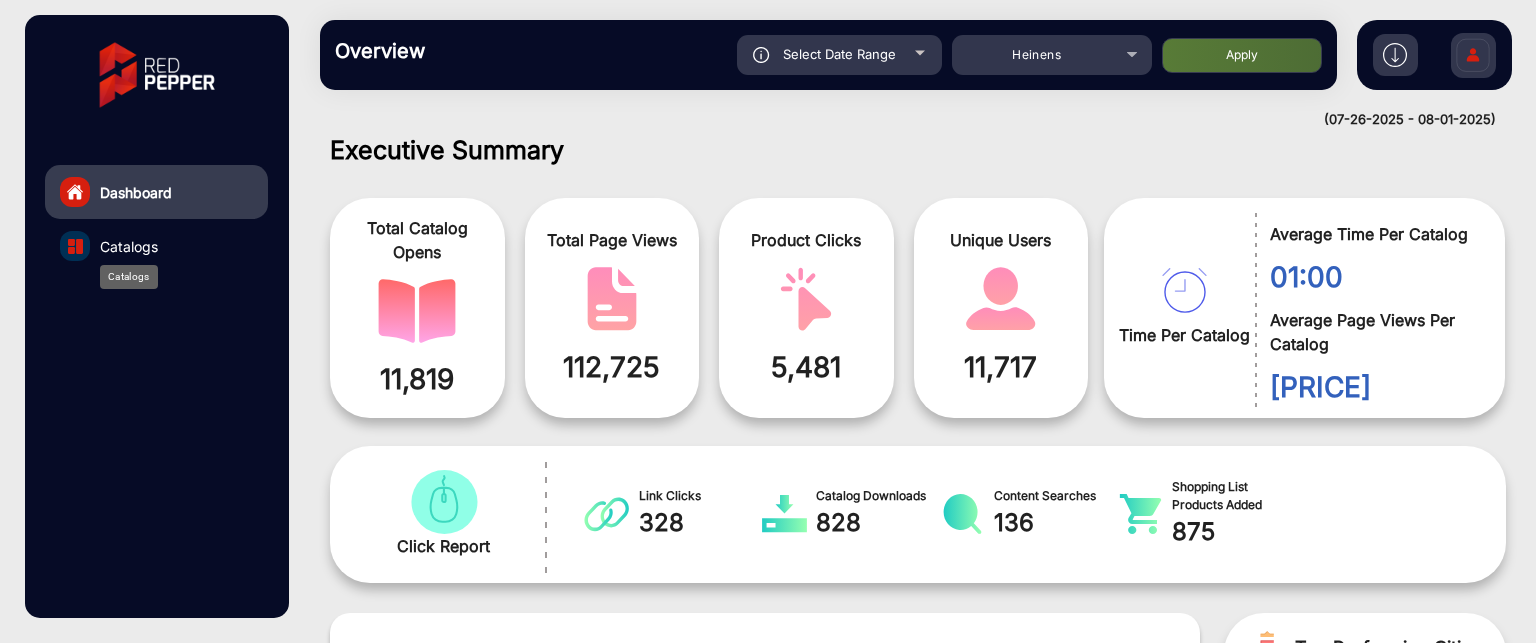 click on "Catalogs" 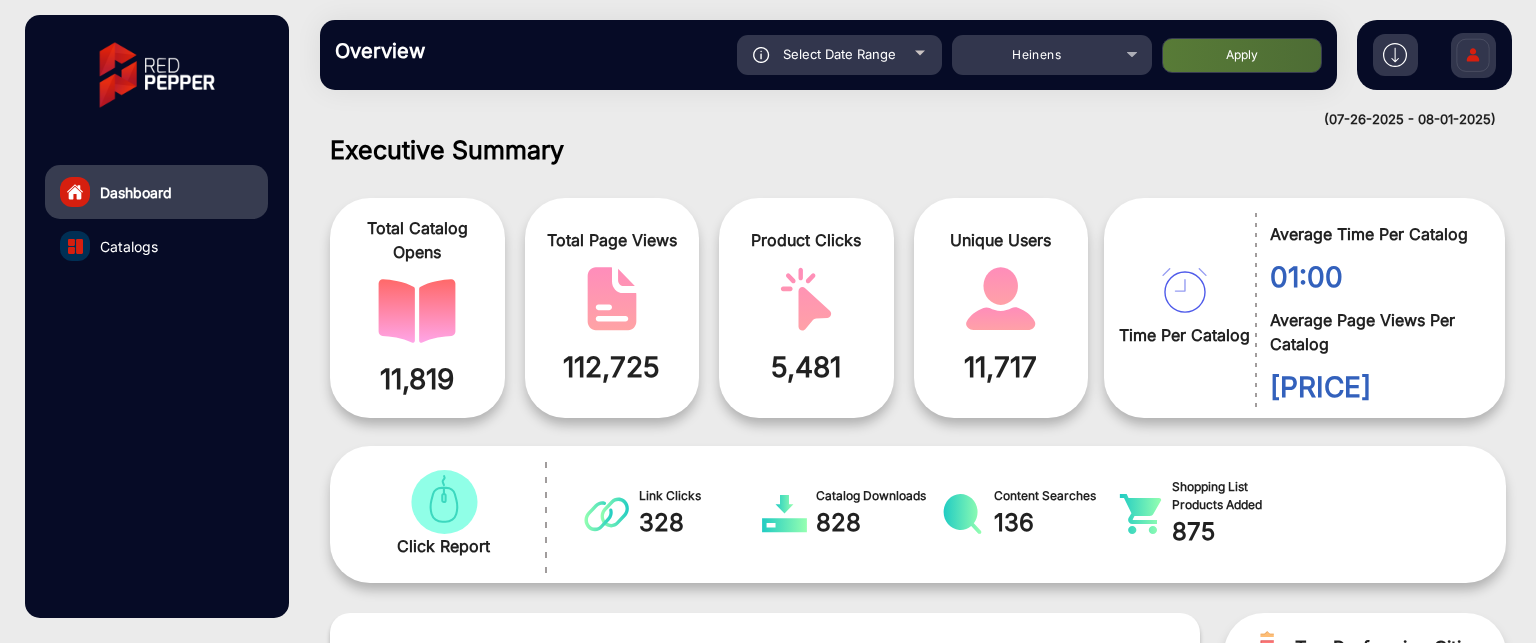scroll, scrollTop: 0, scrollLeft: 0, axis: both 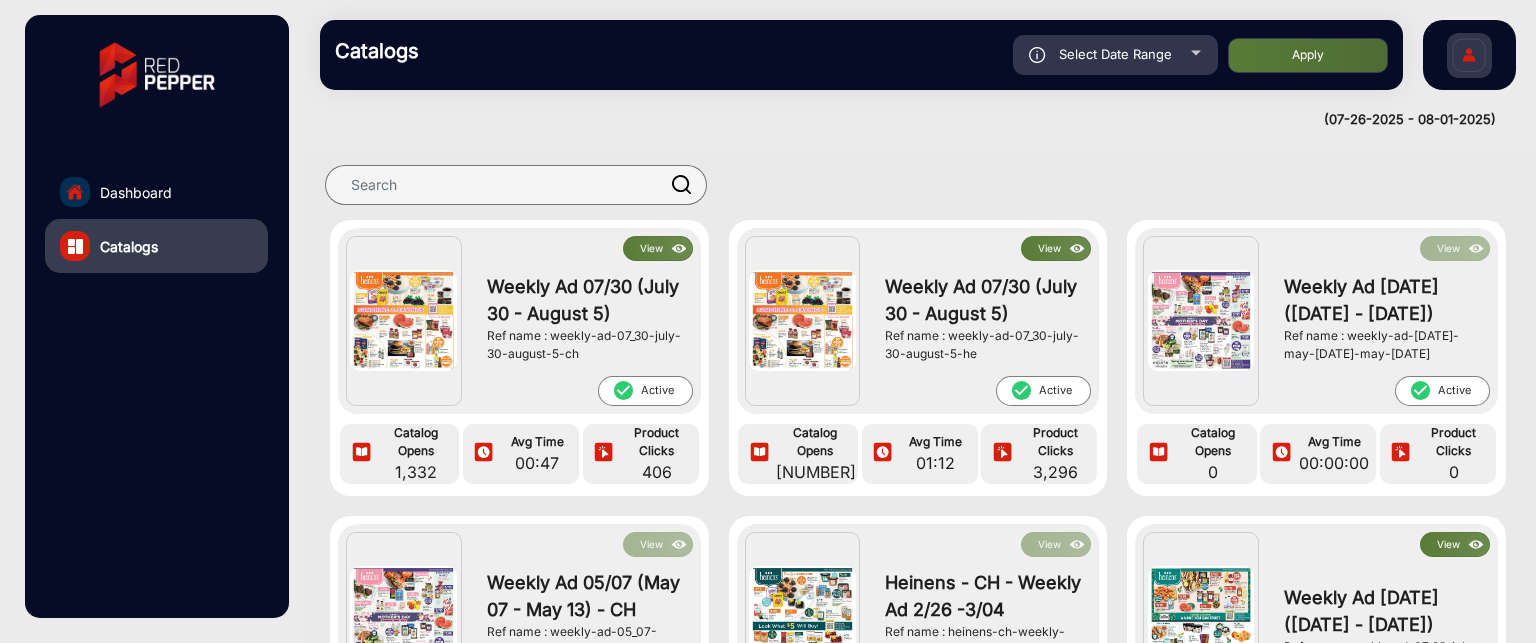 click on "View" 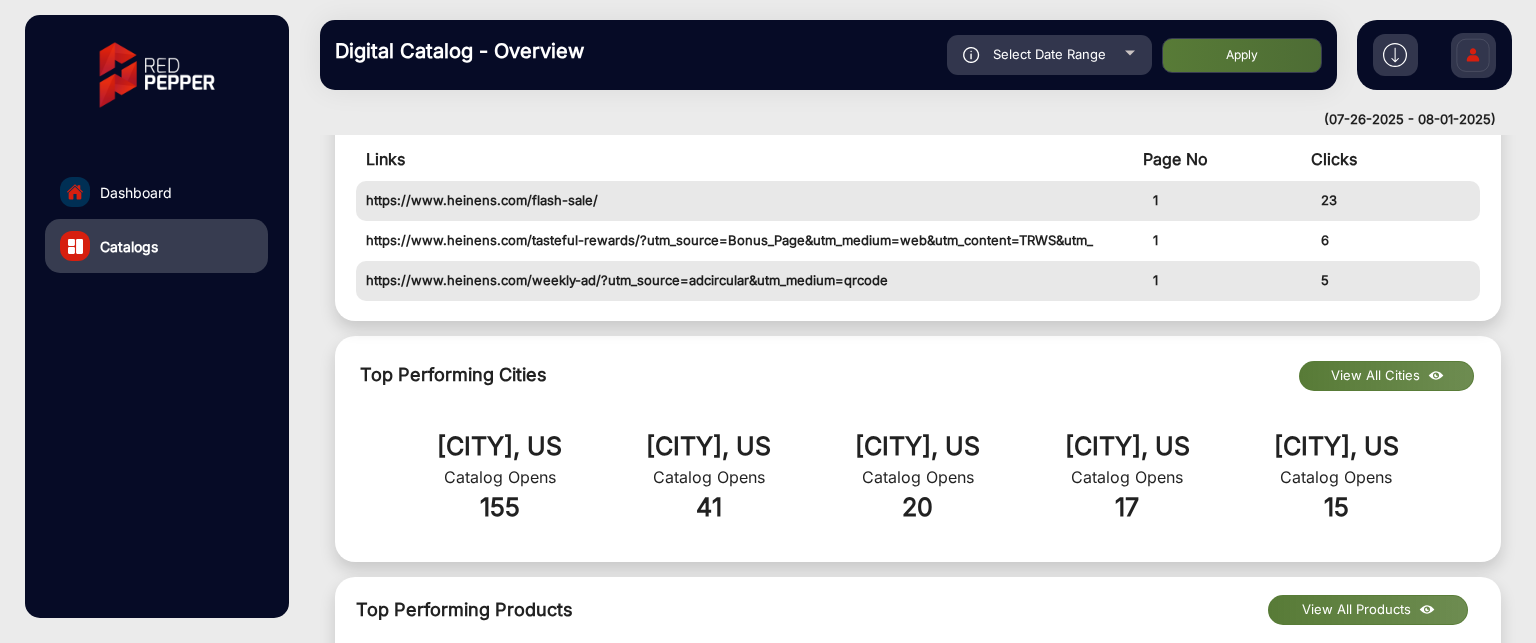 scroll, scrollTop: 915, scrollLeft: 0, axis: vertical 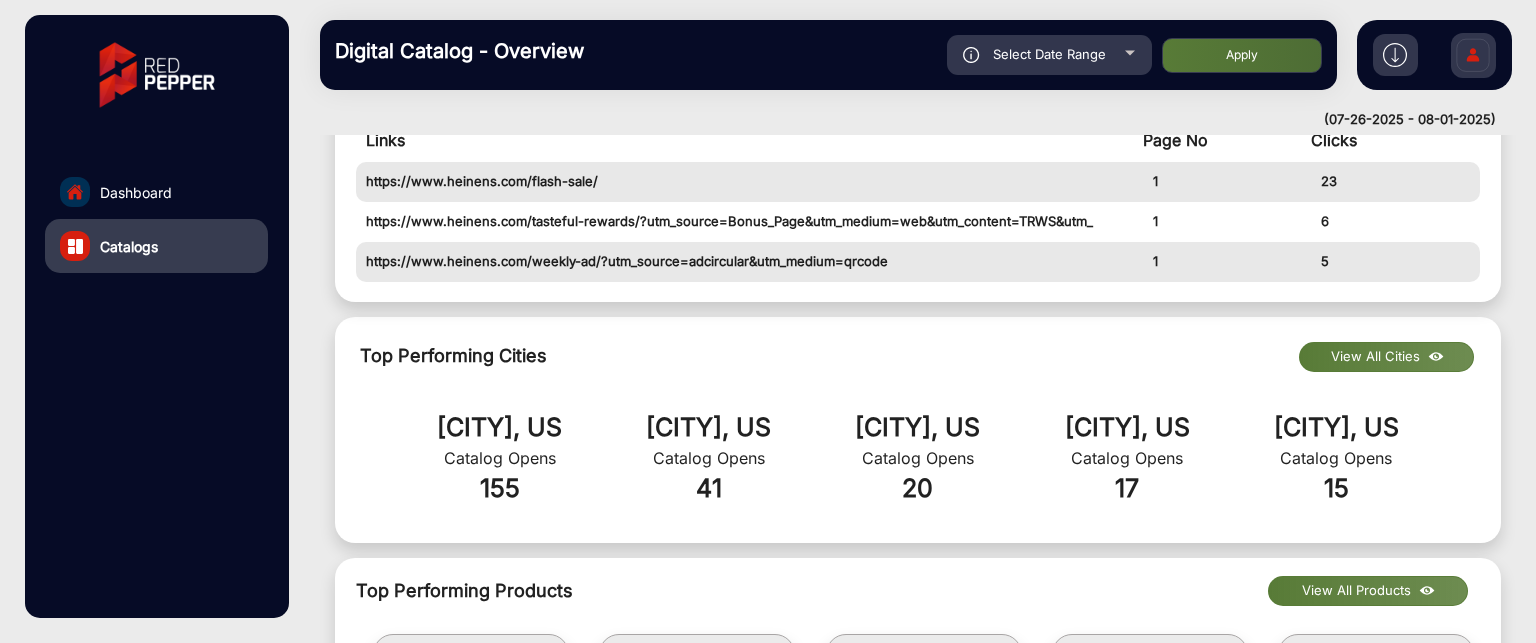 click on "View All Cities" 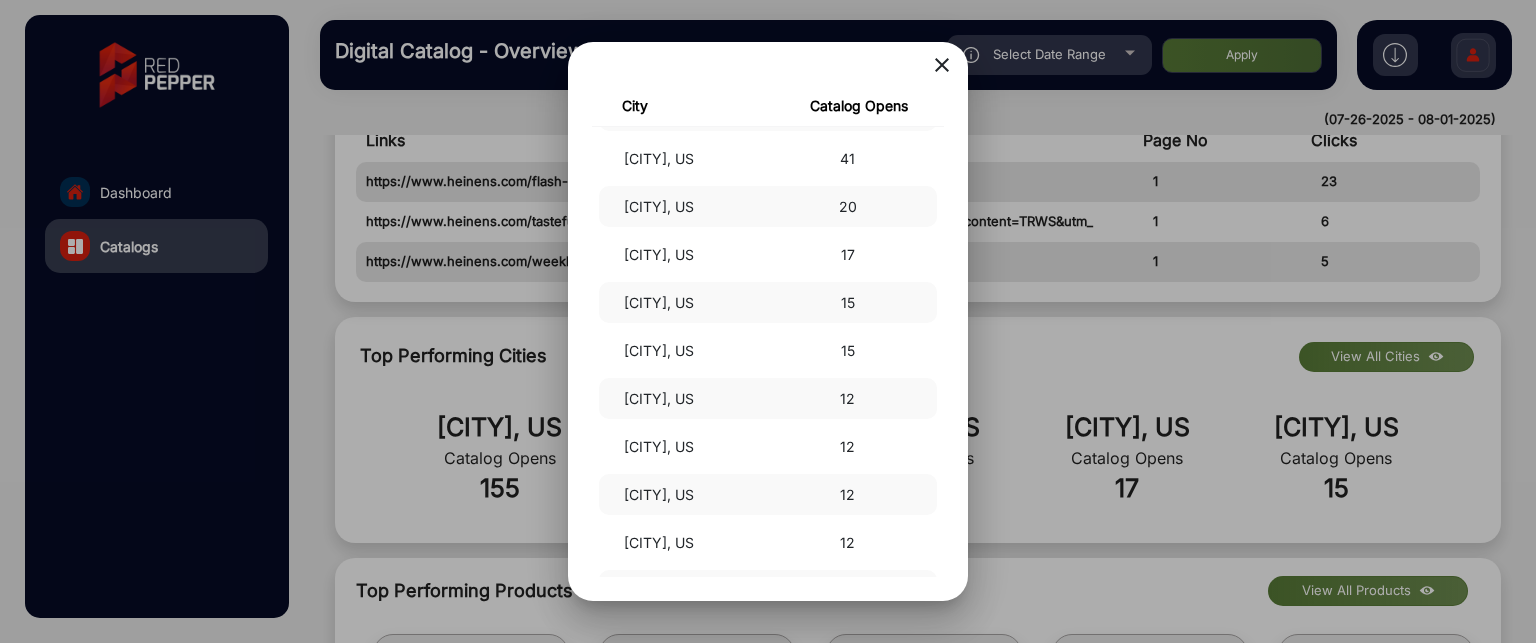 scroll, scrollTop: 0, scrollLeft: 0, axis: both 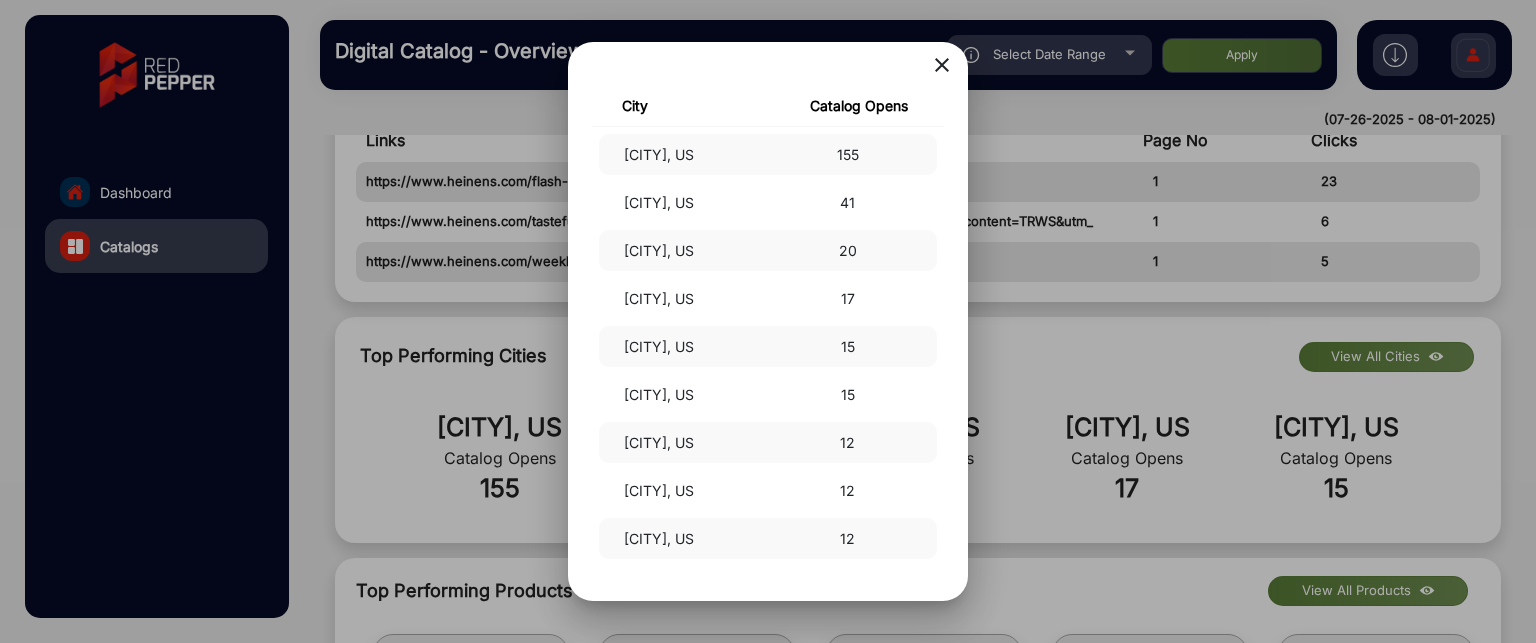click on "close" at bounding box center [942, 65] 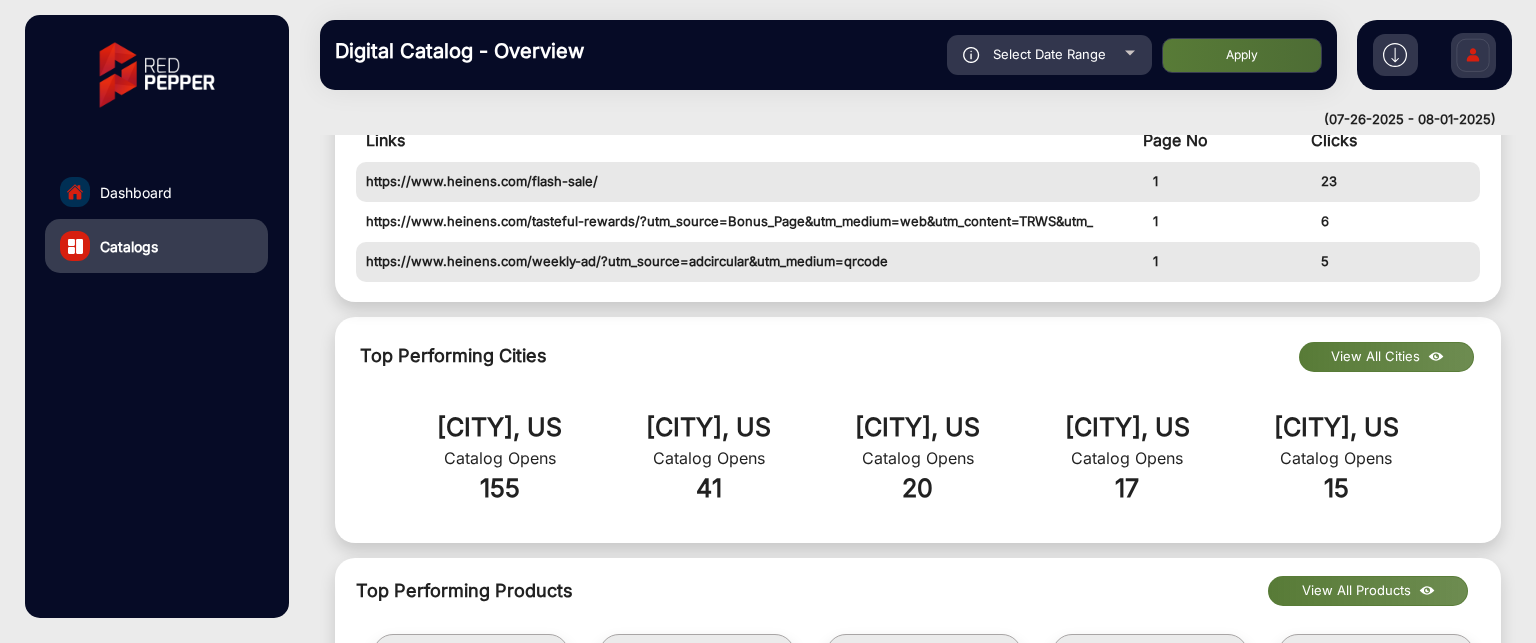 click on "[CITY], US Catalog Opens 155 [CITY], US Catalog Opens 41 [CITY], US Catalog Opens 20 [CITY], US Catalog Opens 17 [CITY], US Catalog Opens 15" 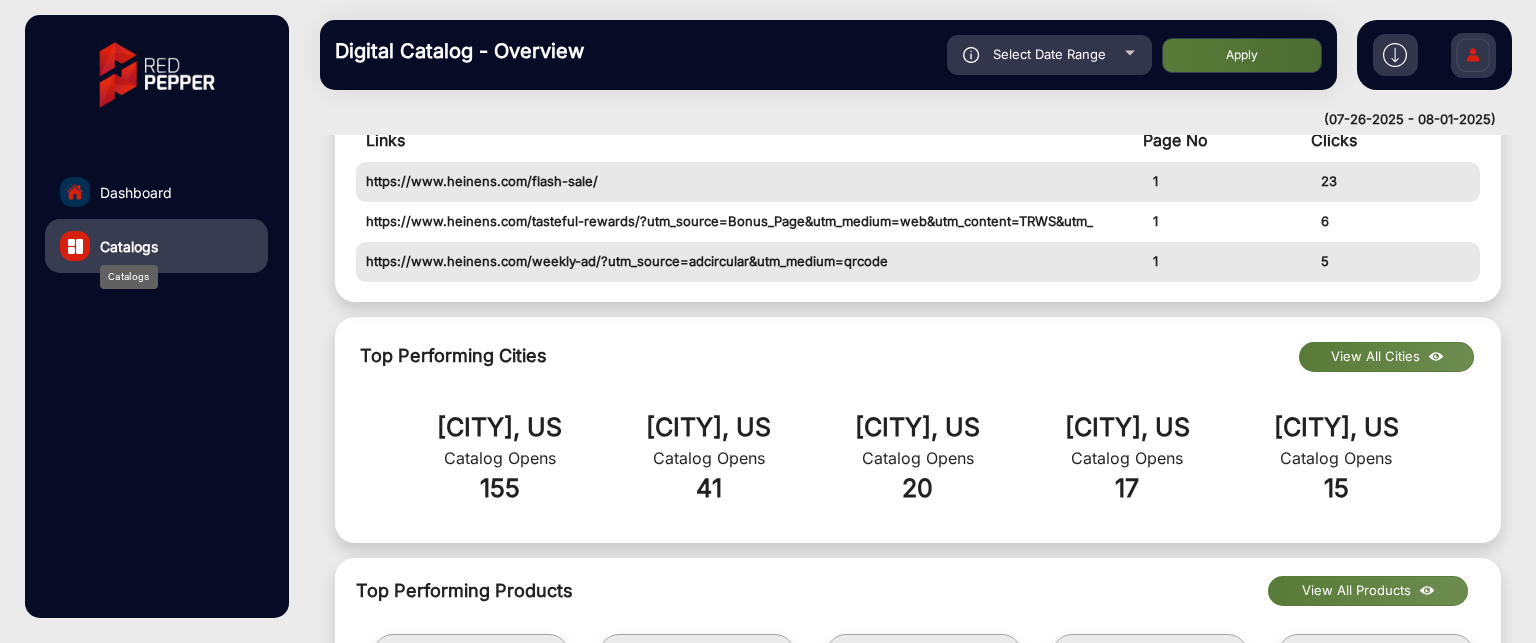 click on "Catalogs" 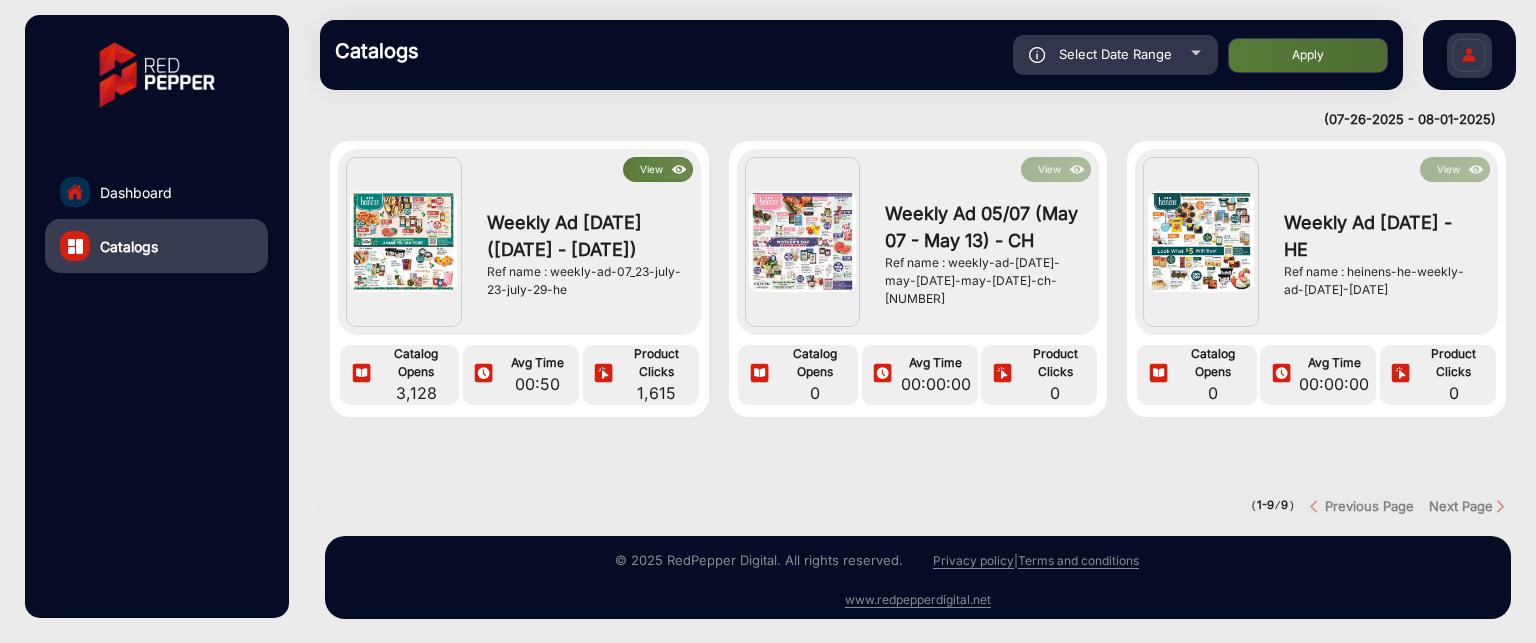 scroll, scrollTop: 587, scrollLeft: 0, axis: vertical 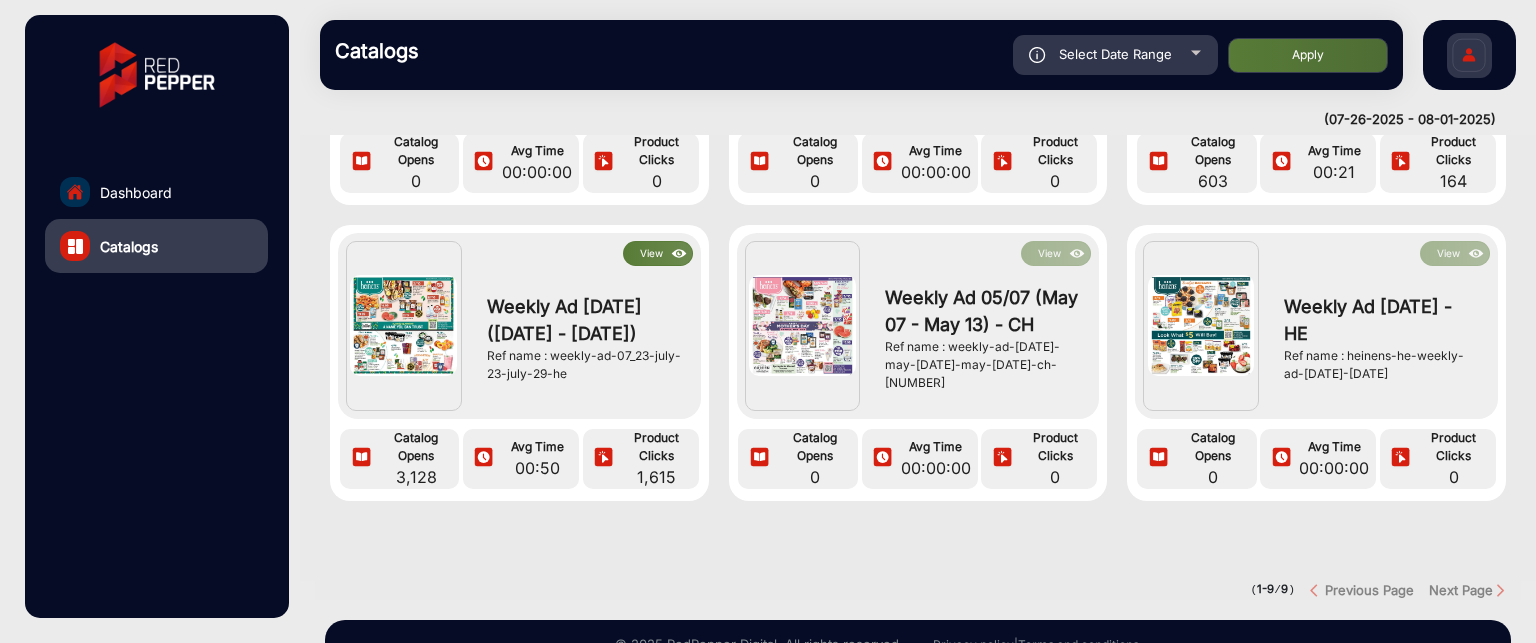 click on "View" 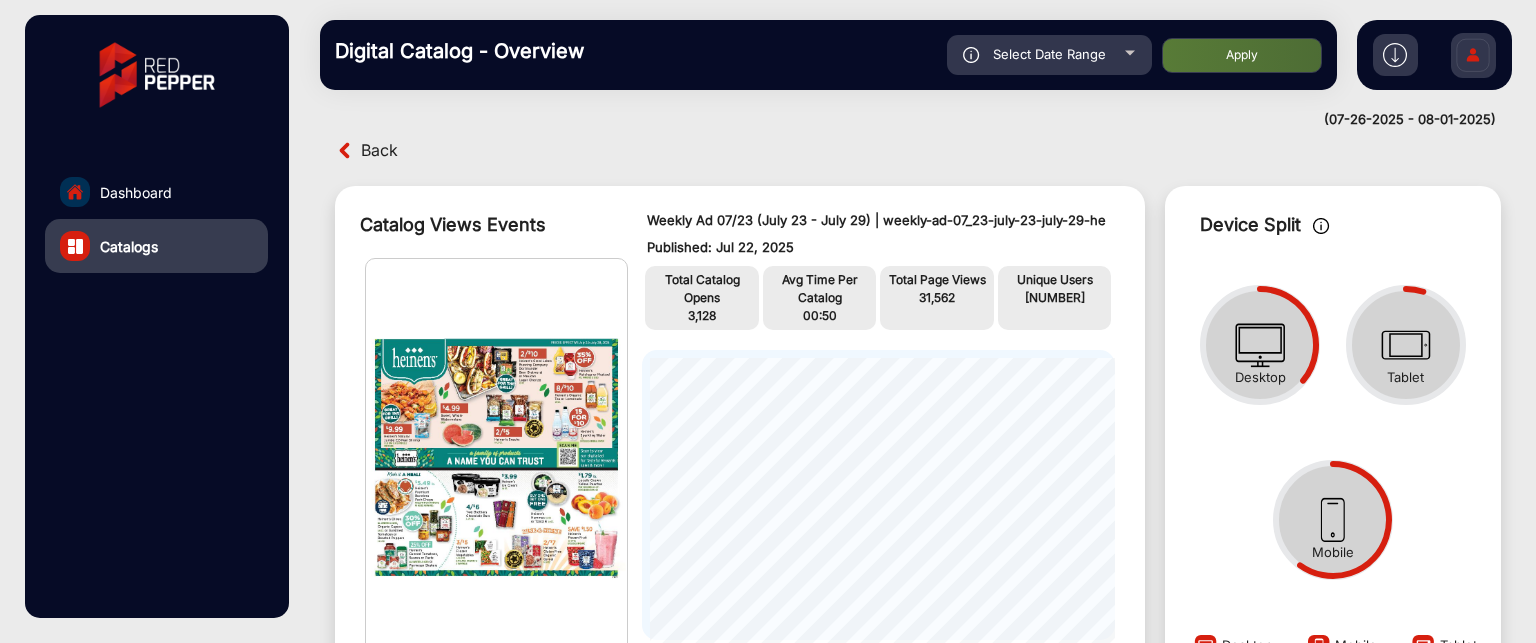 scroll, scrollTop: 115, scrollLeft: 0, axis: vertical 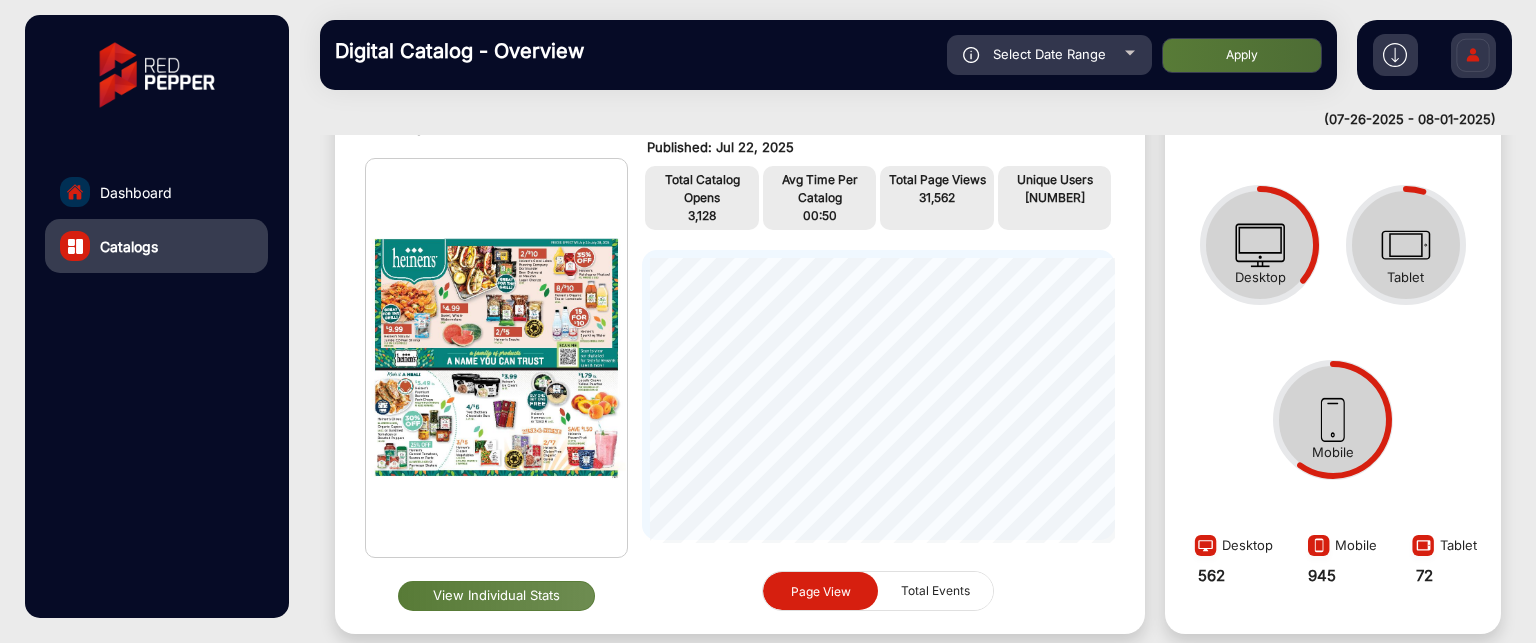 click on "View Individual Stats" 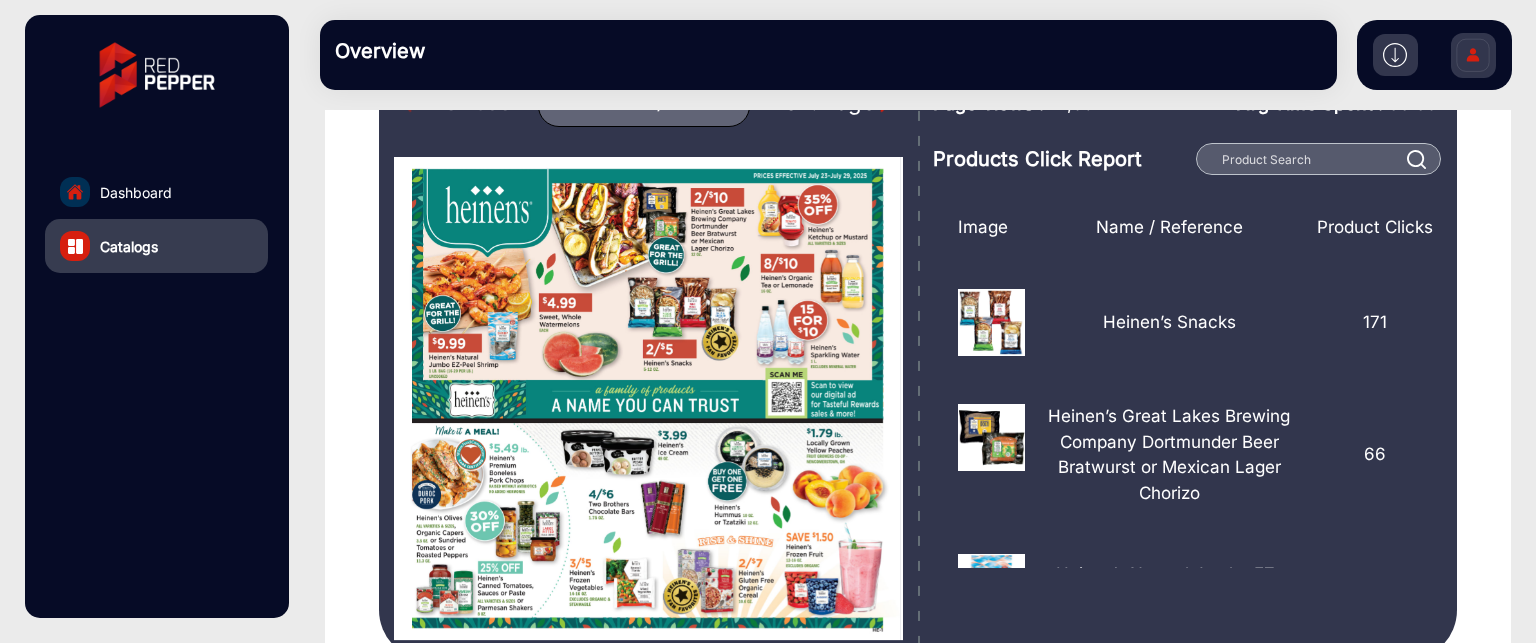 scroll, scrollTop: 247, scrollLeft: 0, axis: vertical 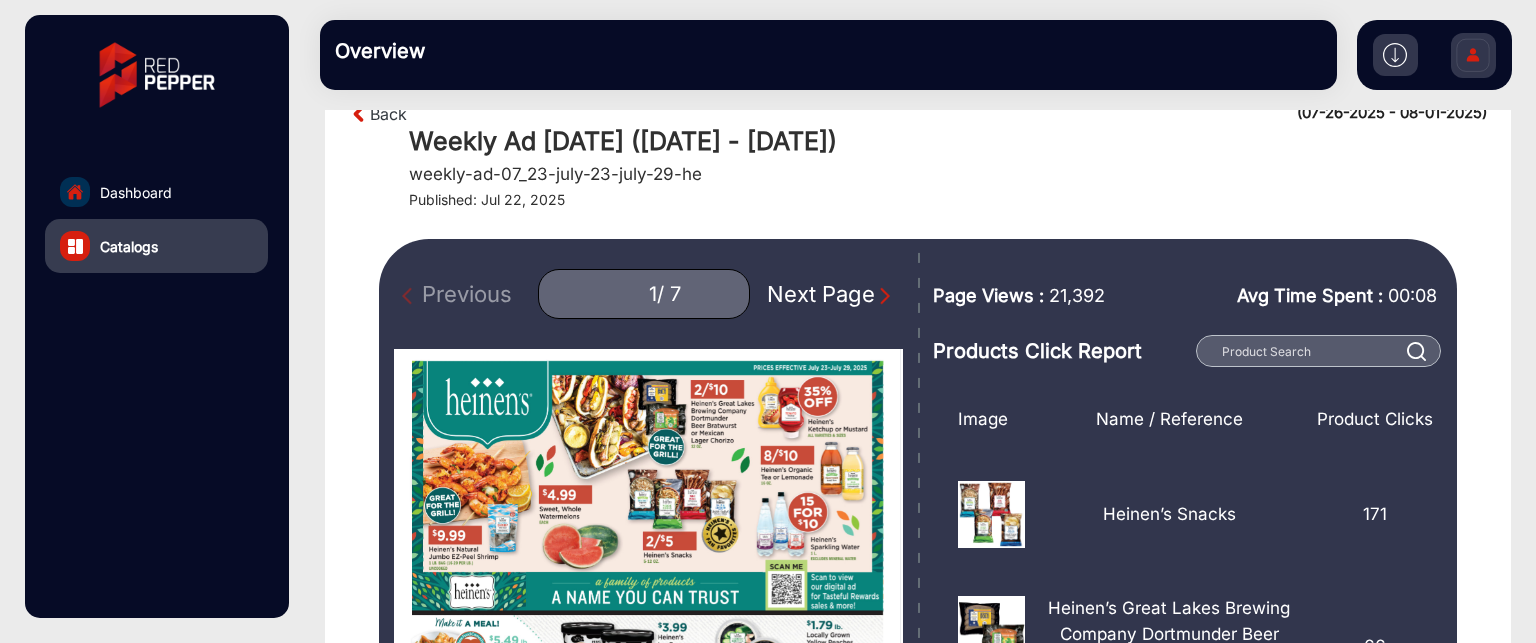 click at bounding box center (885, 296) 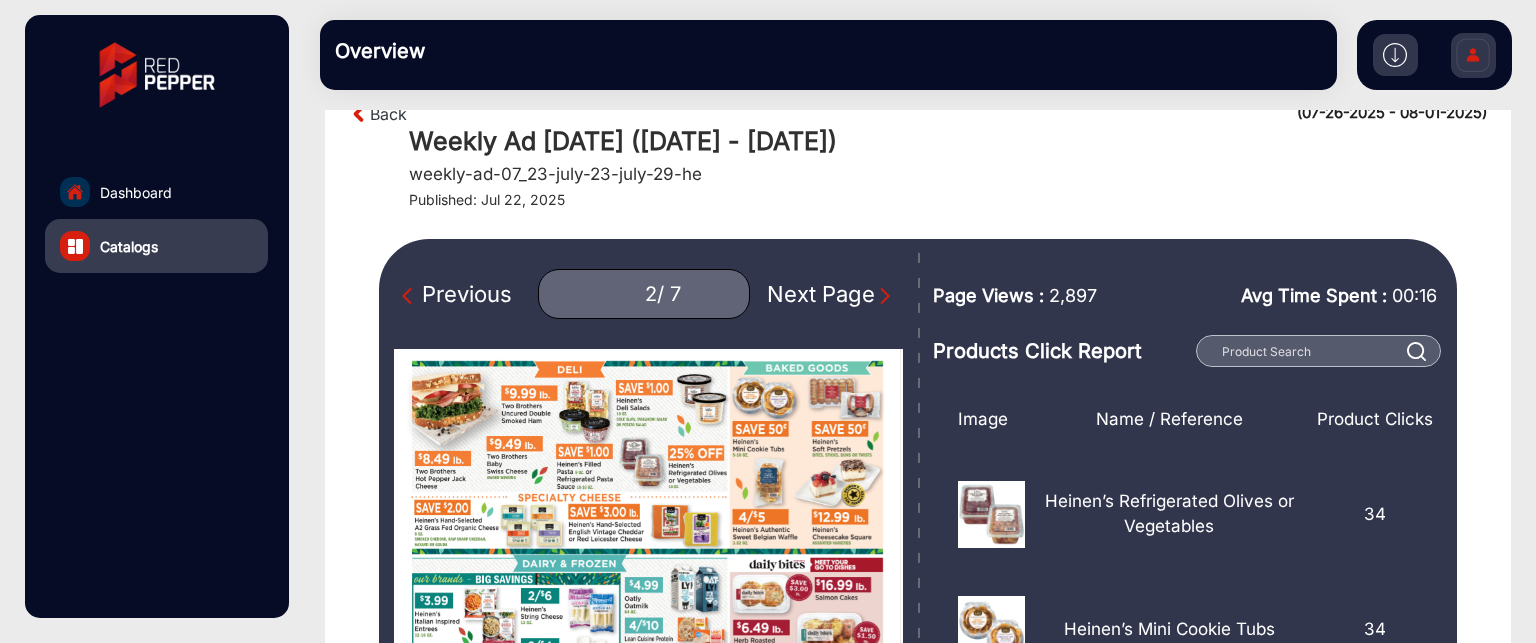 click at bounding box center (885, 296) 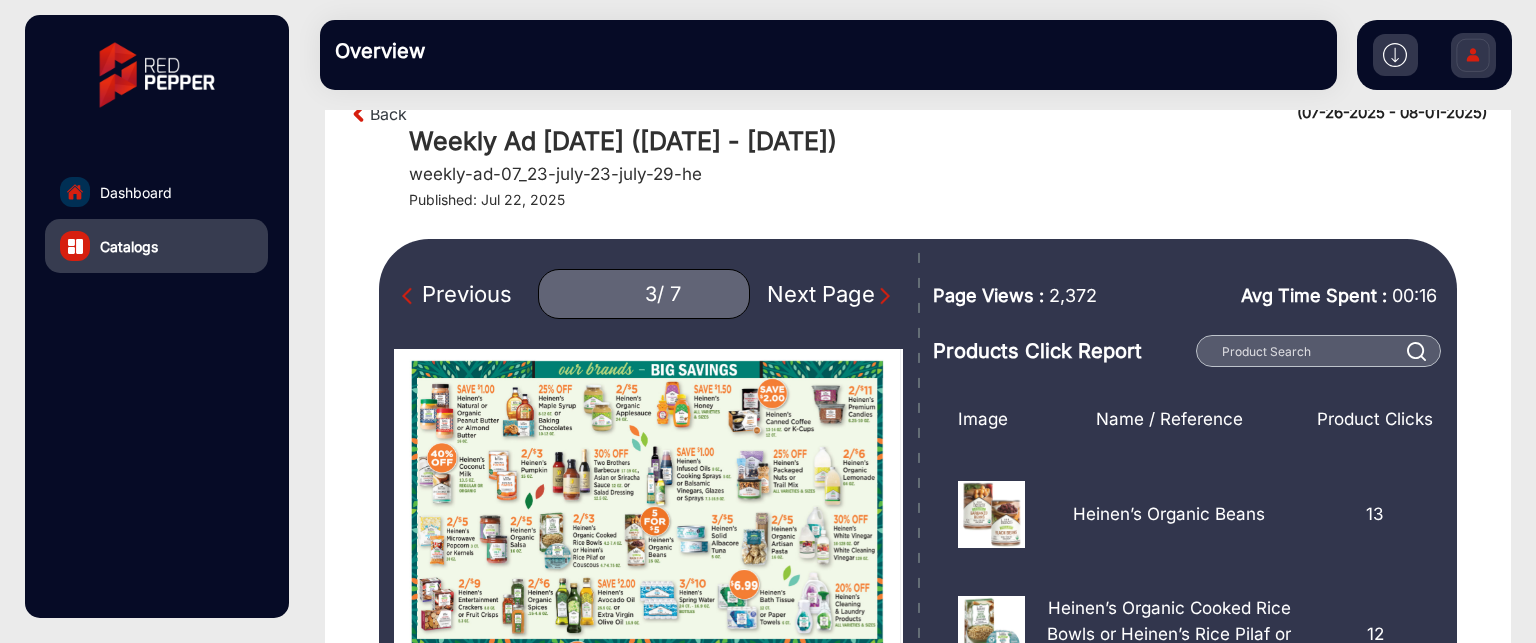 click at bounding box center [412, 296] 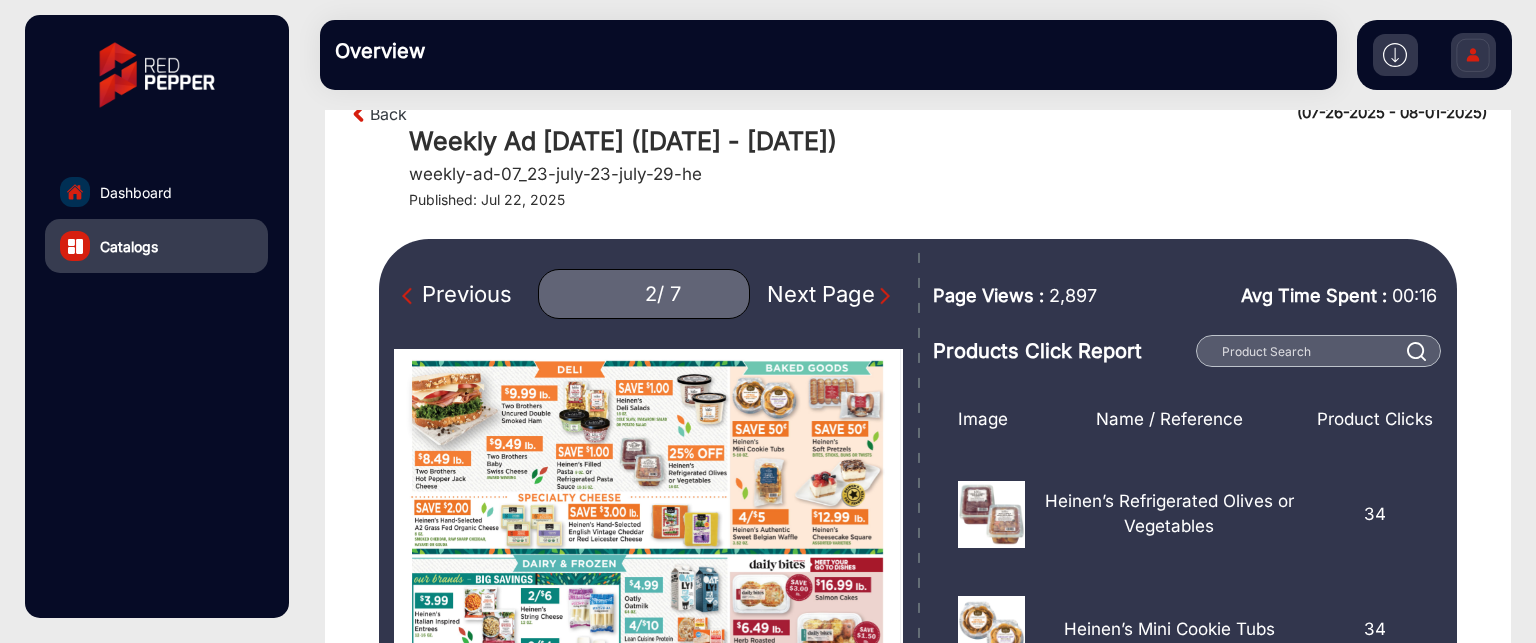 click at bounding box center (412, 296) 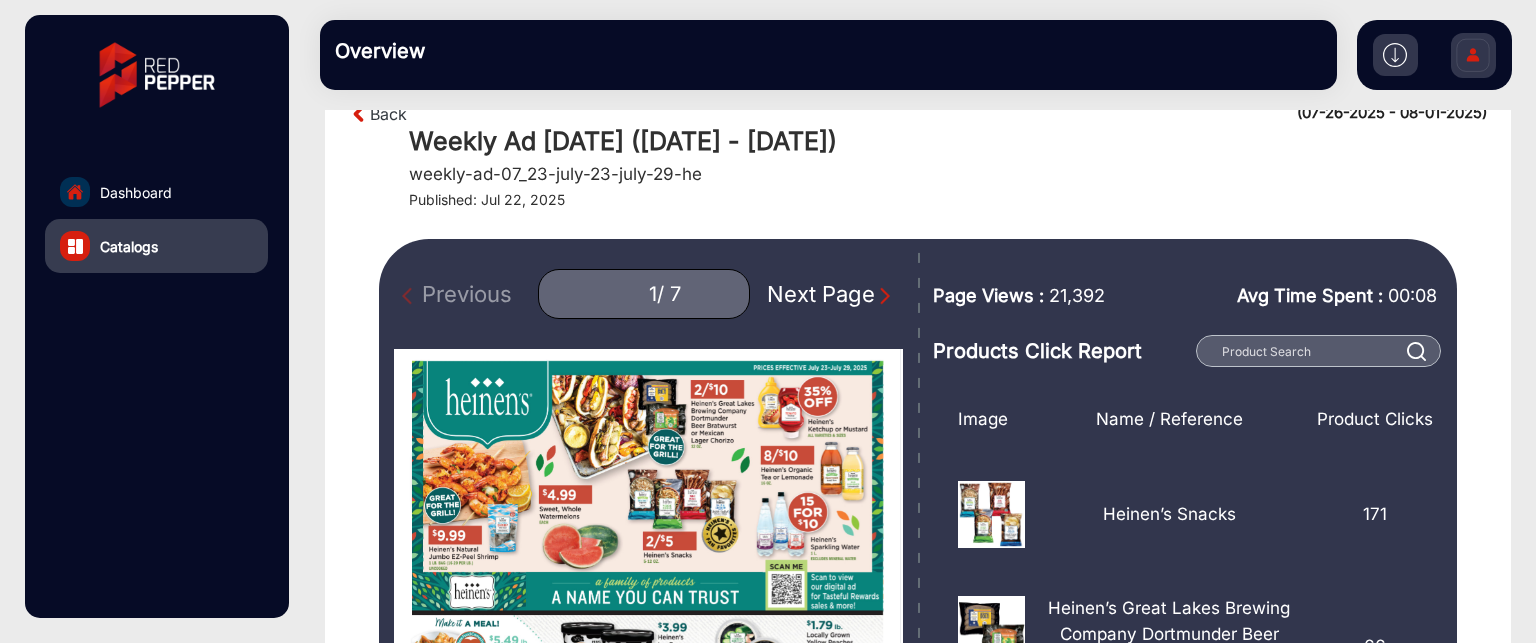 click on "Next Page" at bounding box center (831, 294) 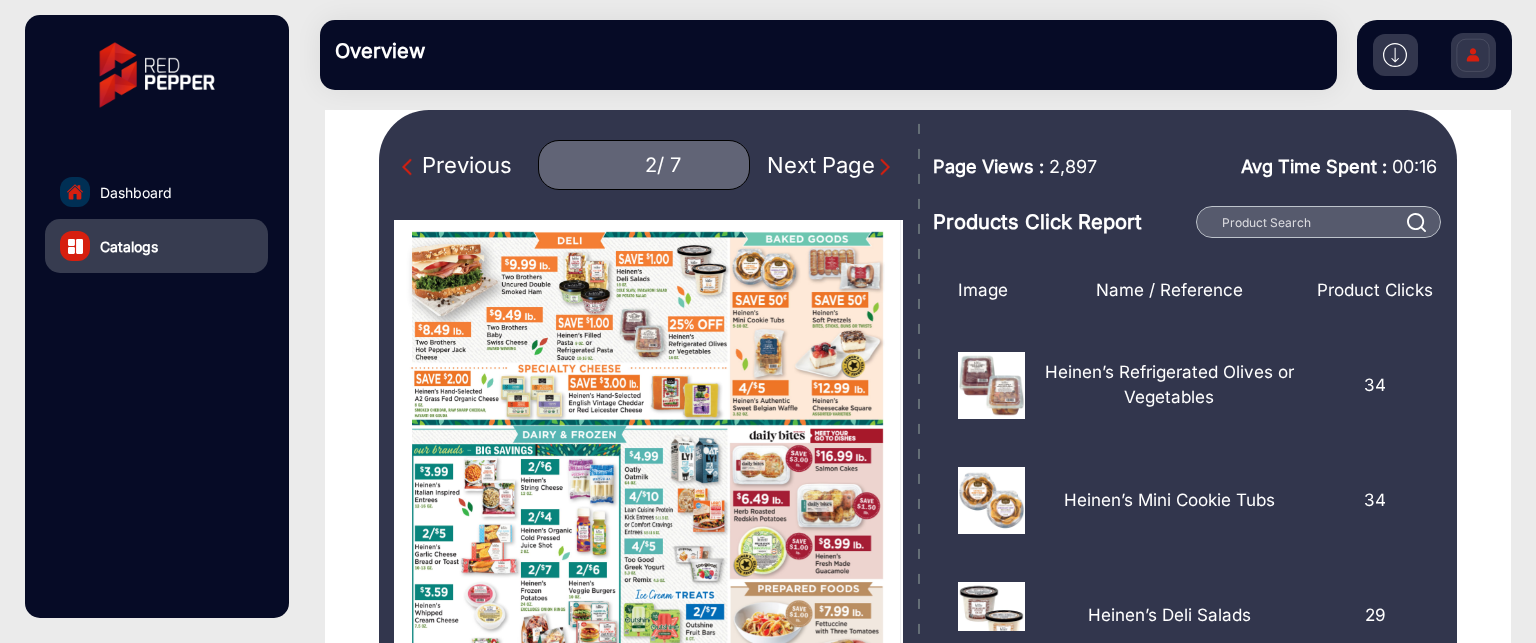 scroll, scrollTop: 147, scrollLeft: 0, axis: vertical 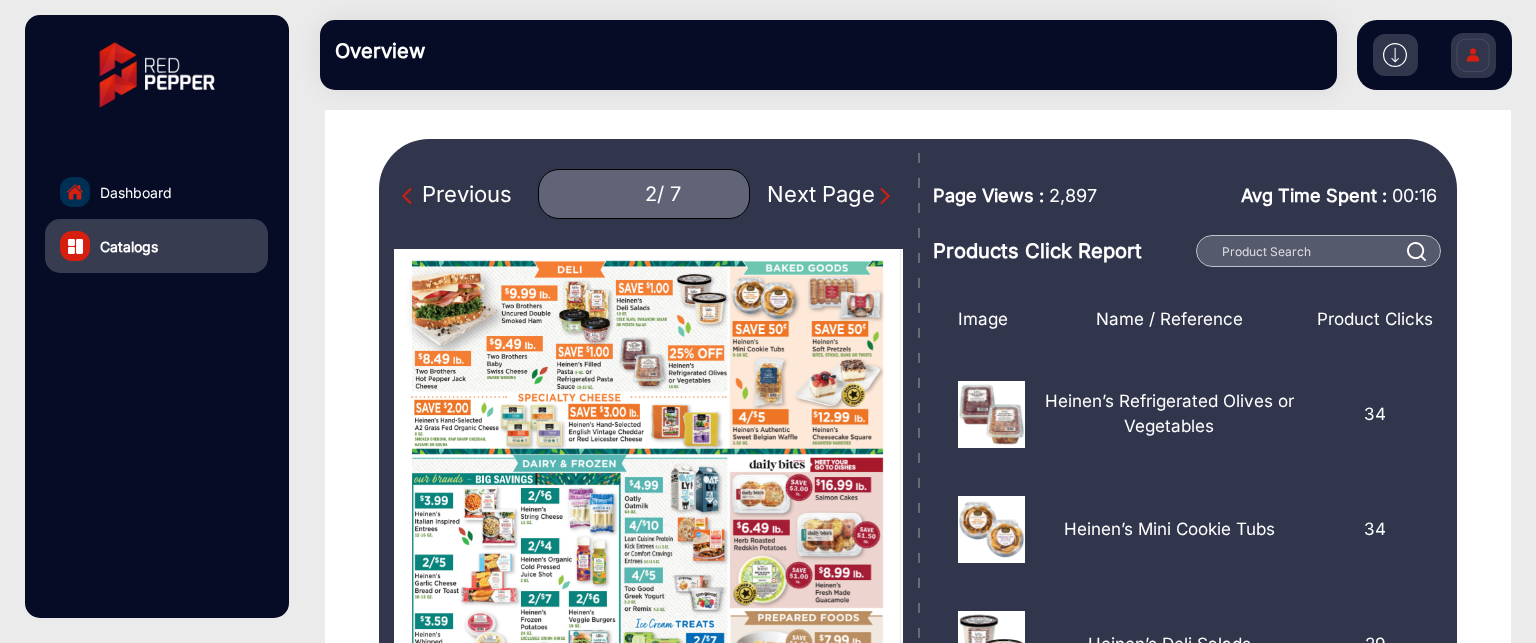 click at bounding box center (885, 196) 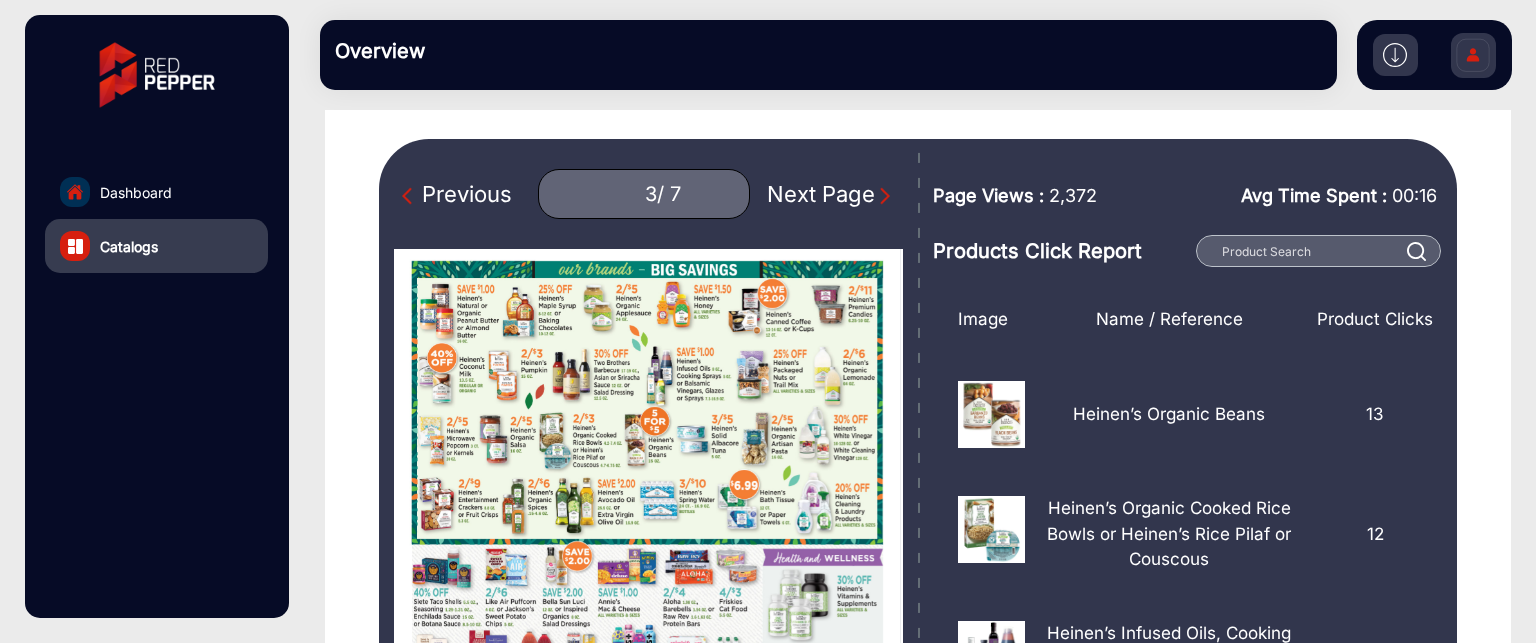 click at bounding box center (412, 196) 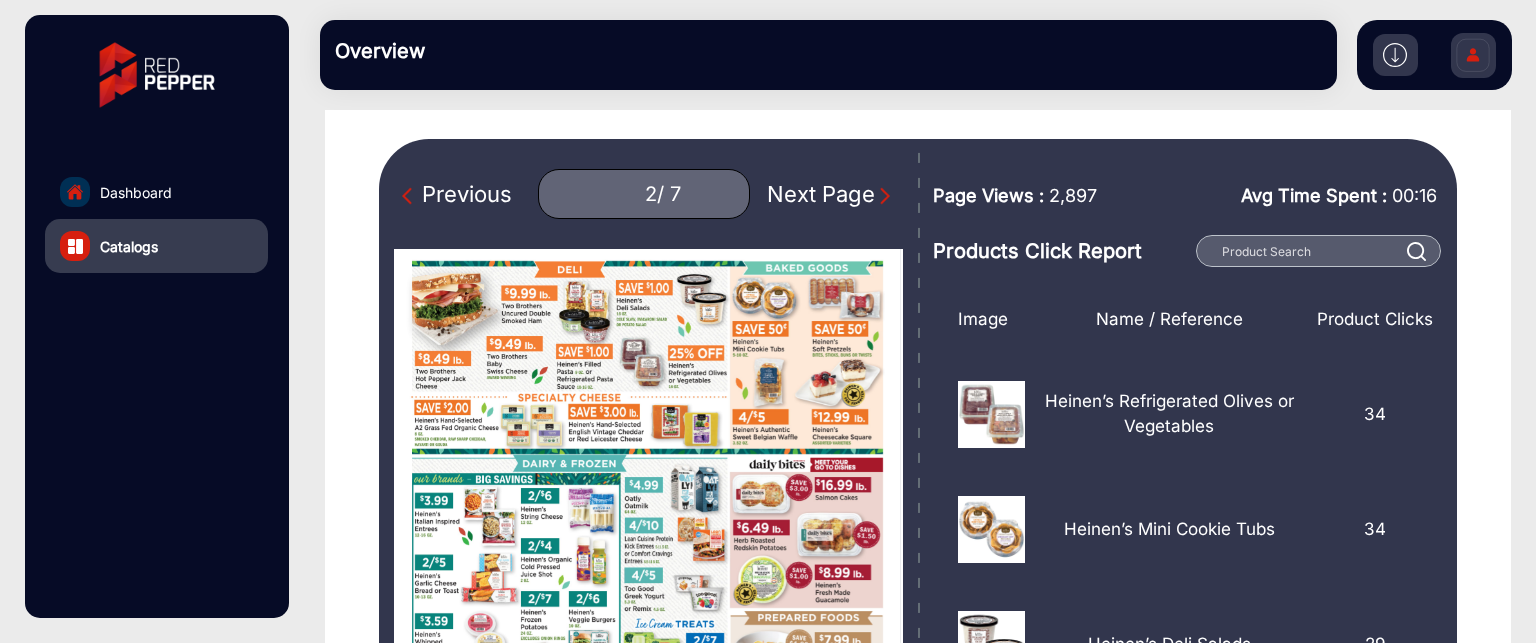 click at bounding box center (412, 196) 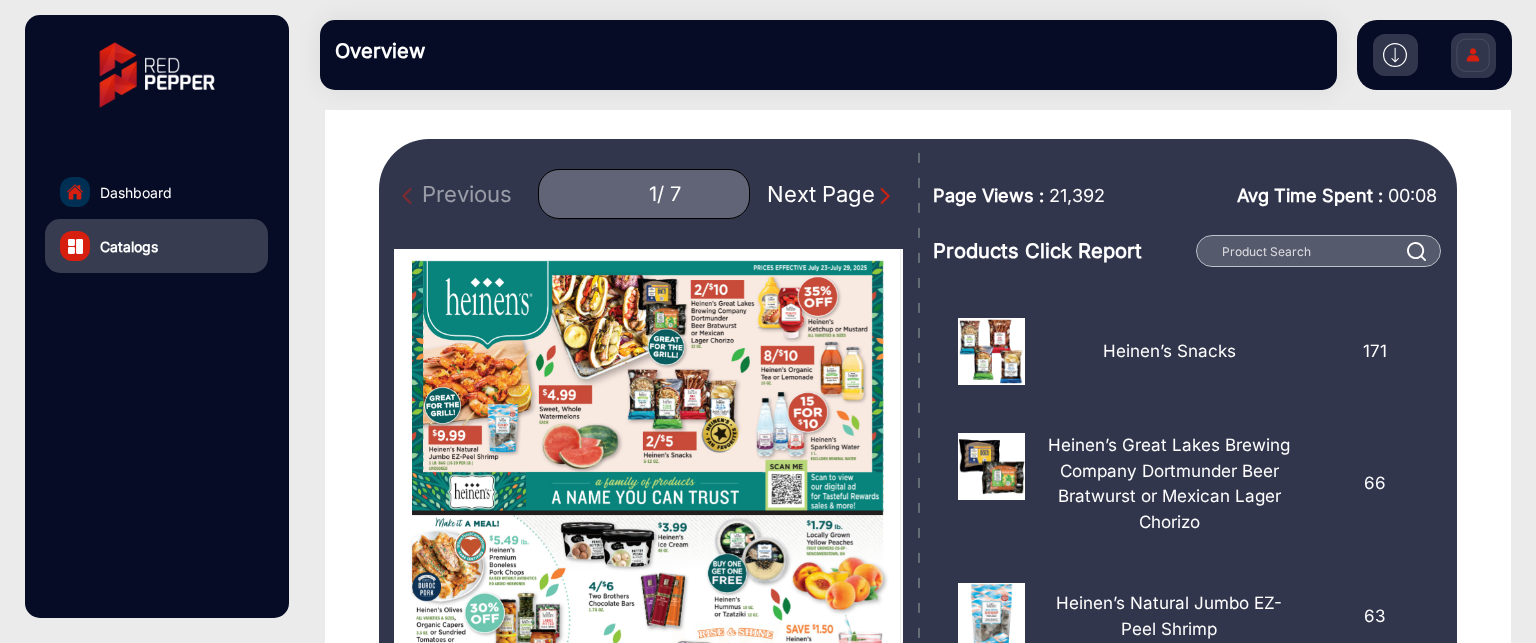 scroll, scrollTop: 67, scrollLeft: 0, axis: vertical 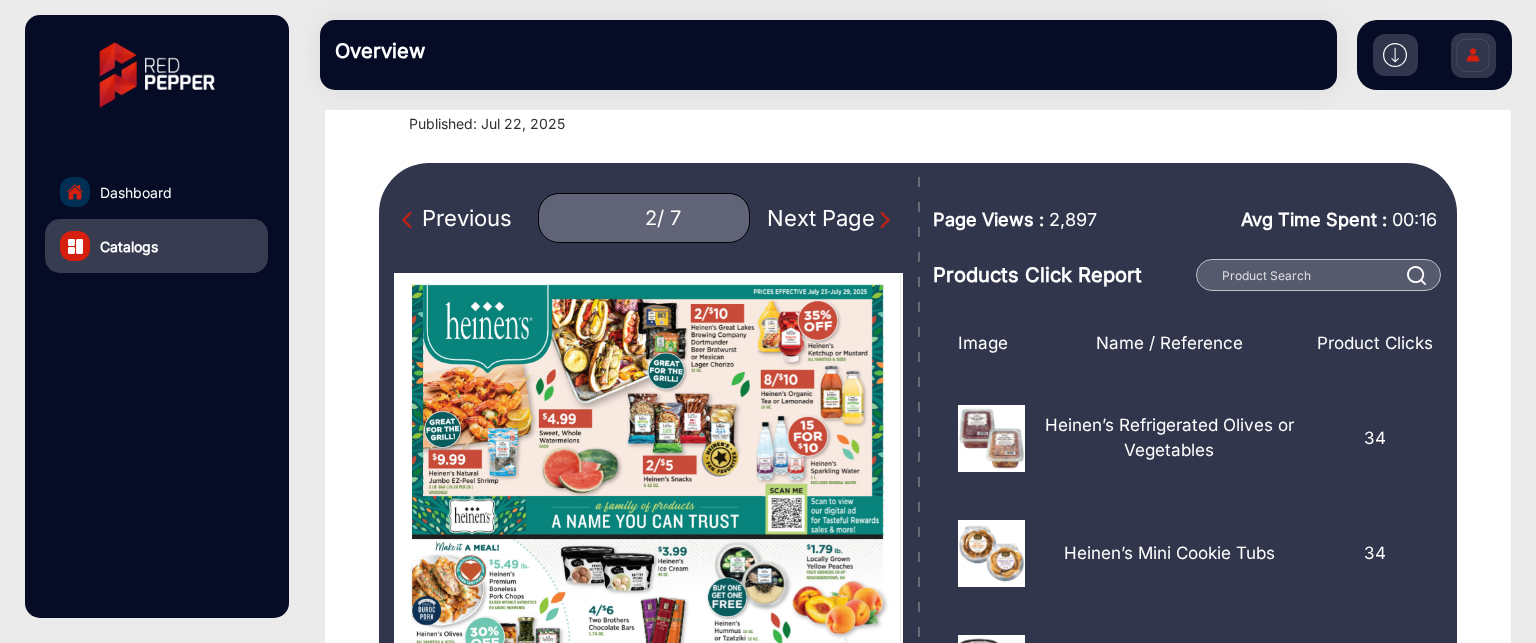 type on "1" 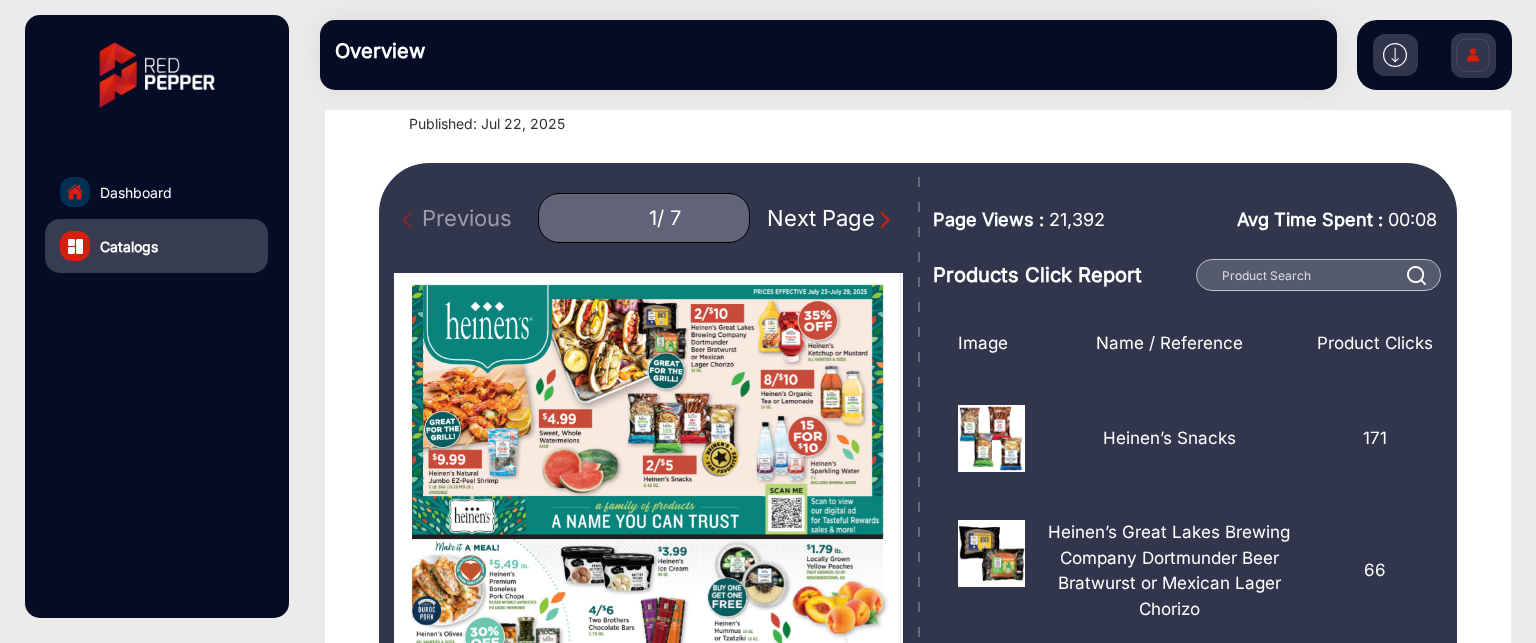 click on "Catalogs" 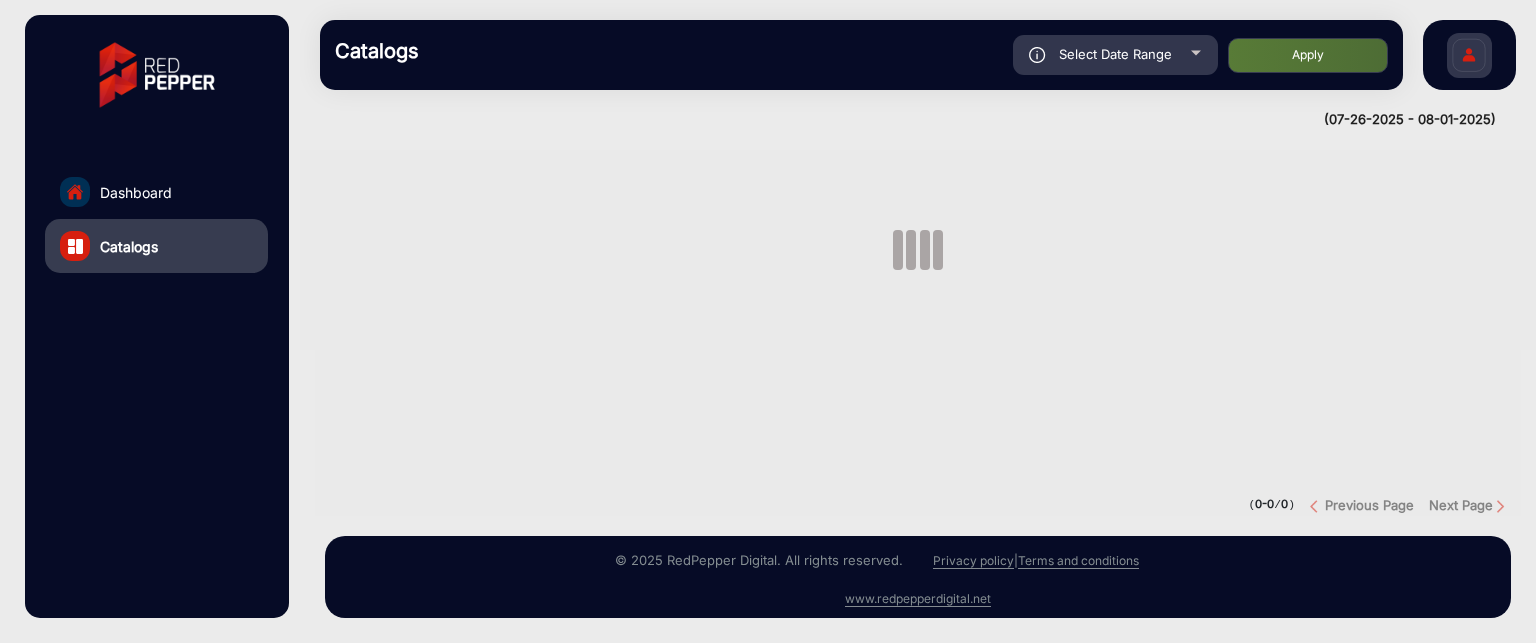 scroll, scrollTop: 0, scrollLeft: 0, axis: both 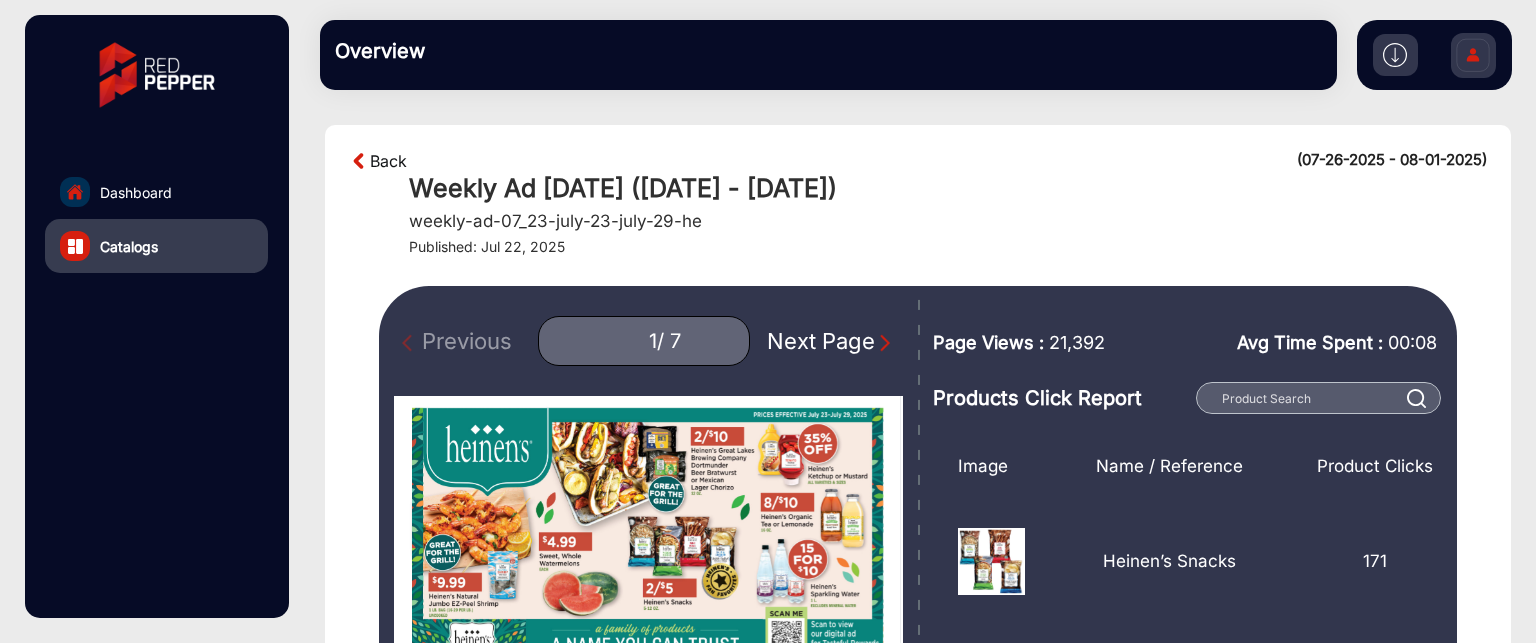 click on "Back" at bounding box center [388, 161] 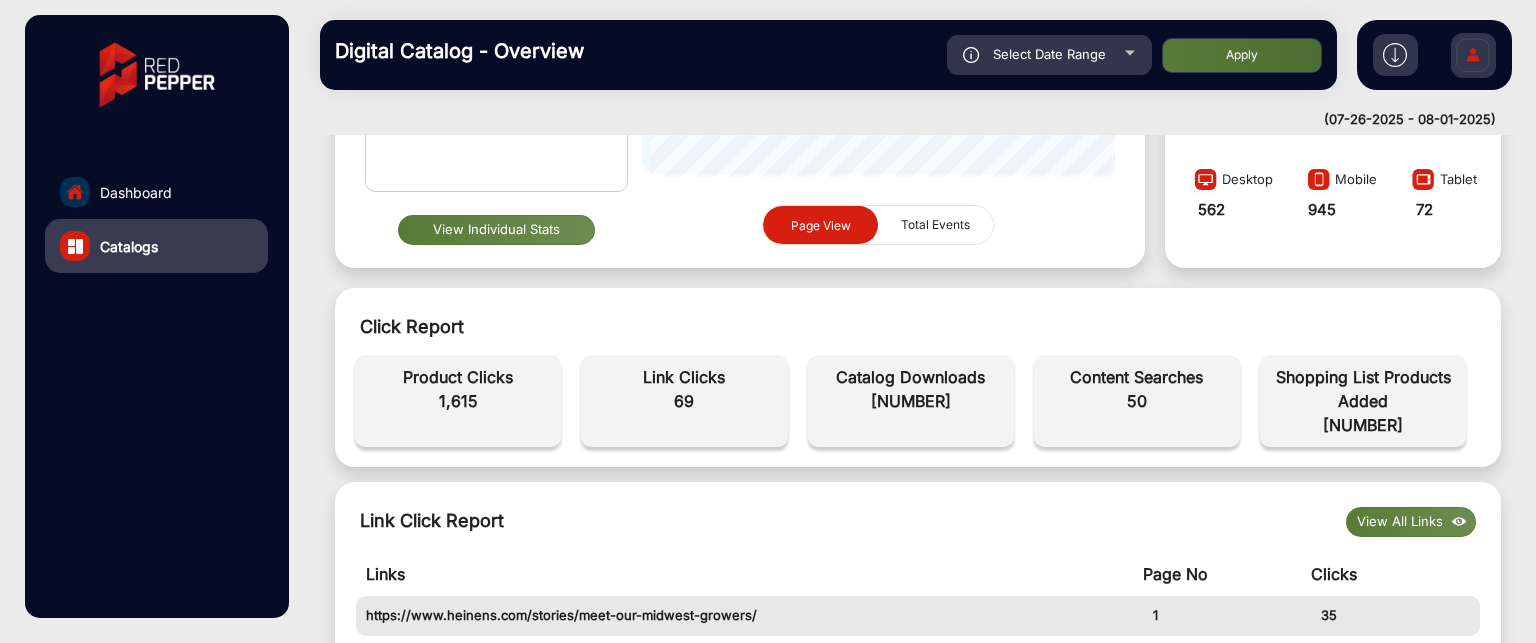 scroll, scrollTop: 515, scrollLeft: 0, axis: vertical 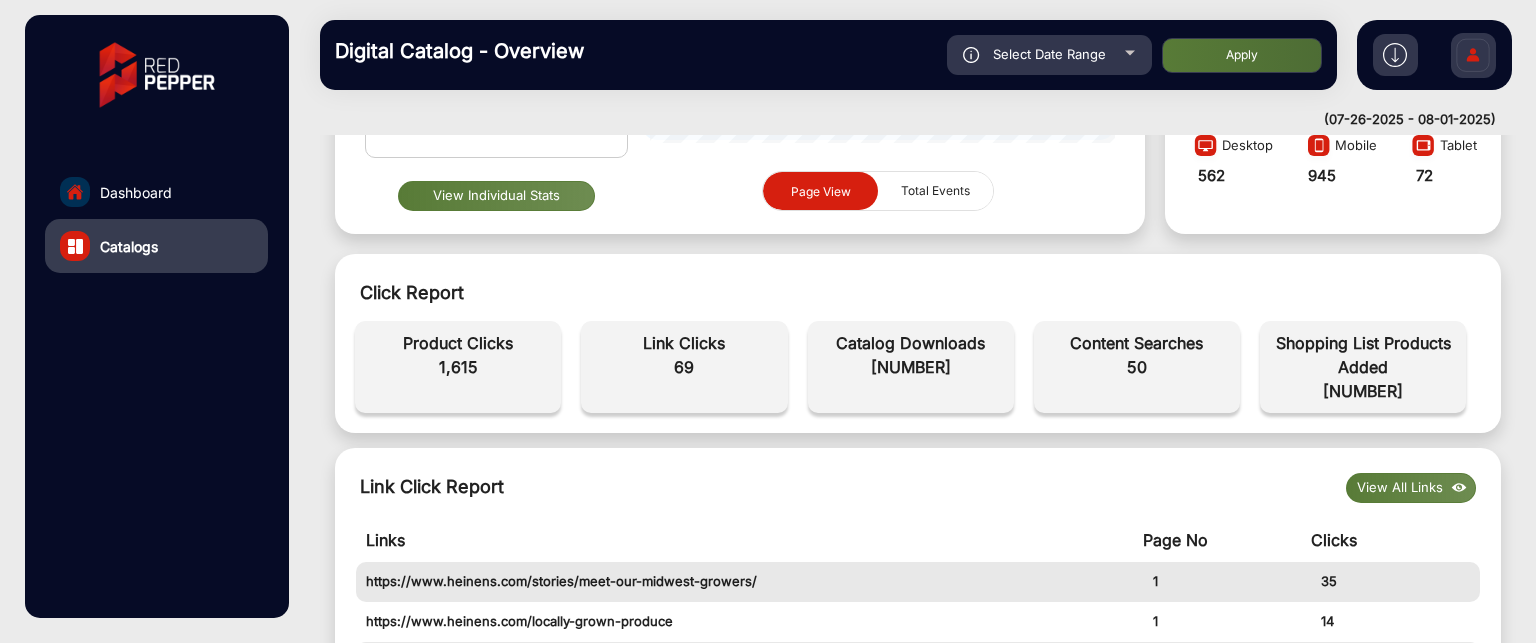 click on "Total Events" at bounding box center (935, 191) 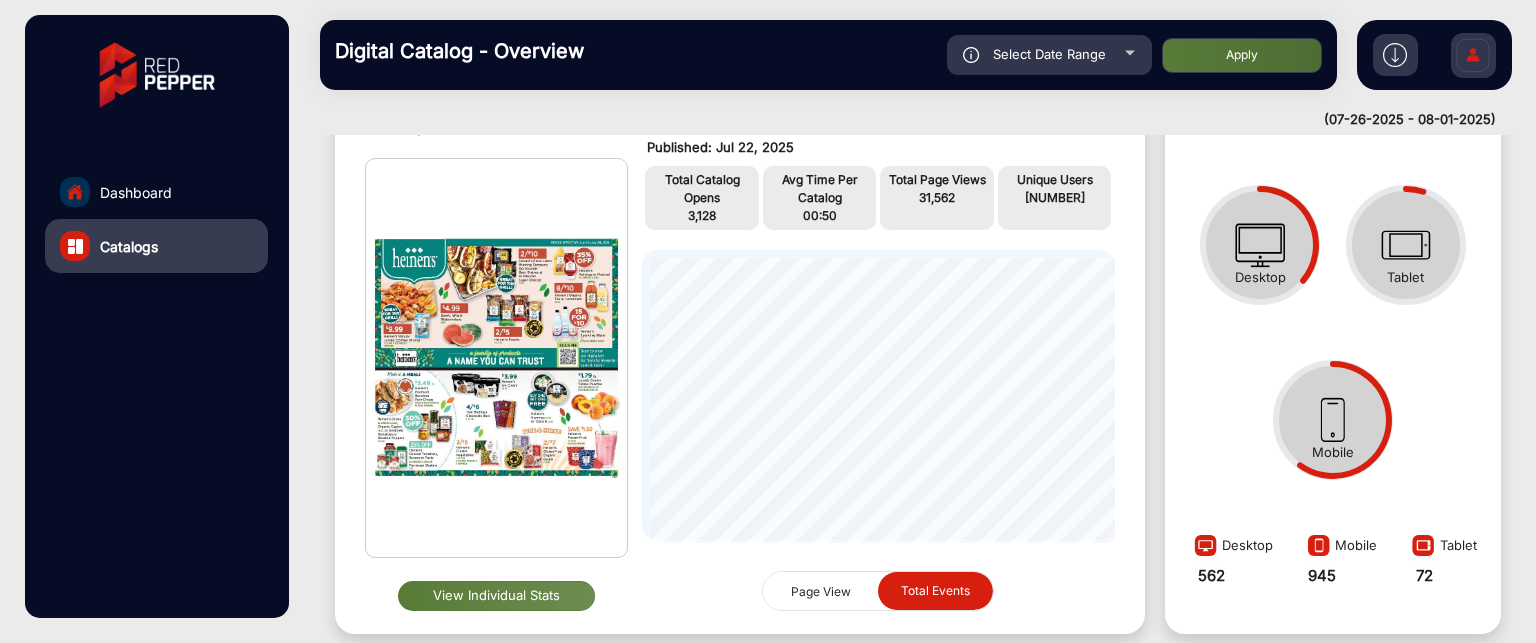 scroll, scrollTop: 15, scrollLeft: 0, axis: vertical 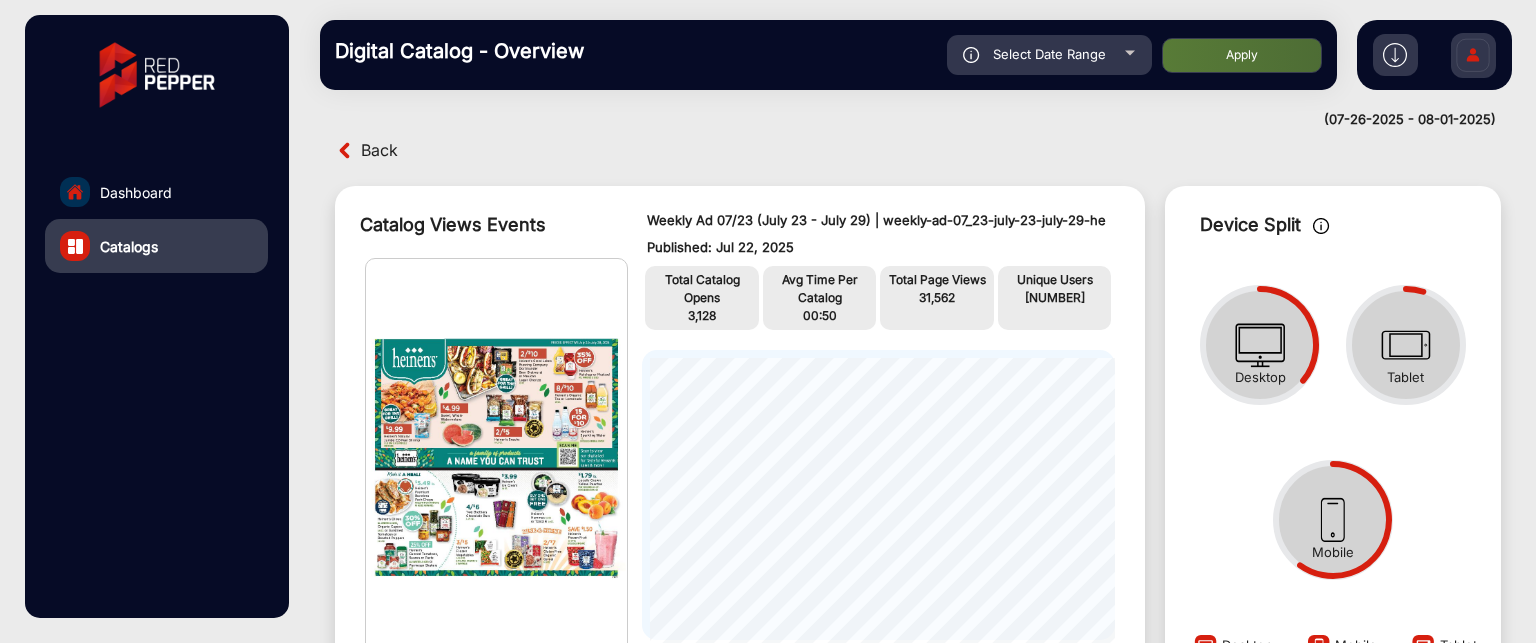 click 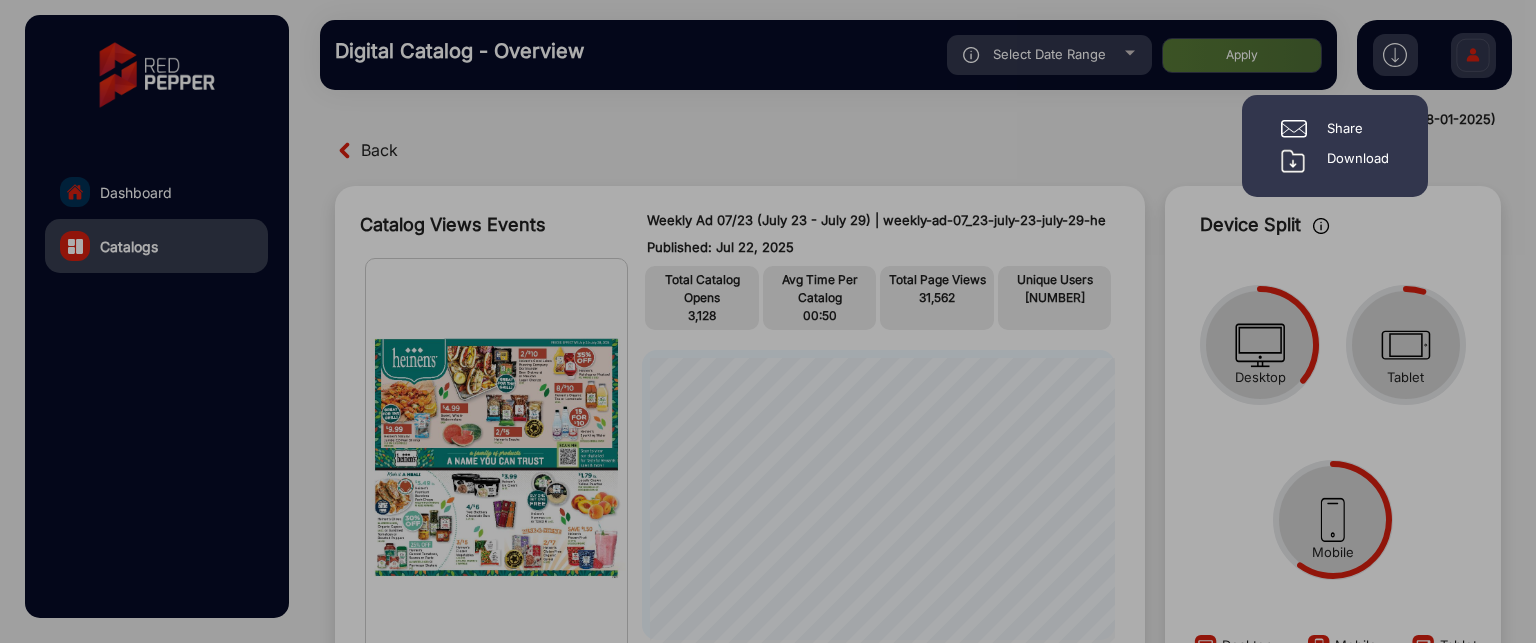click at bounding box center (768, 321) 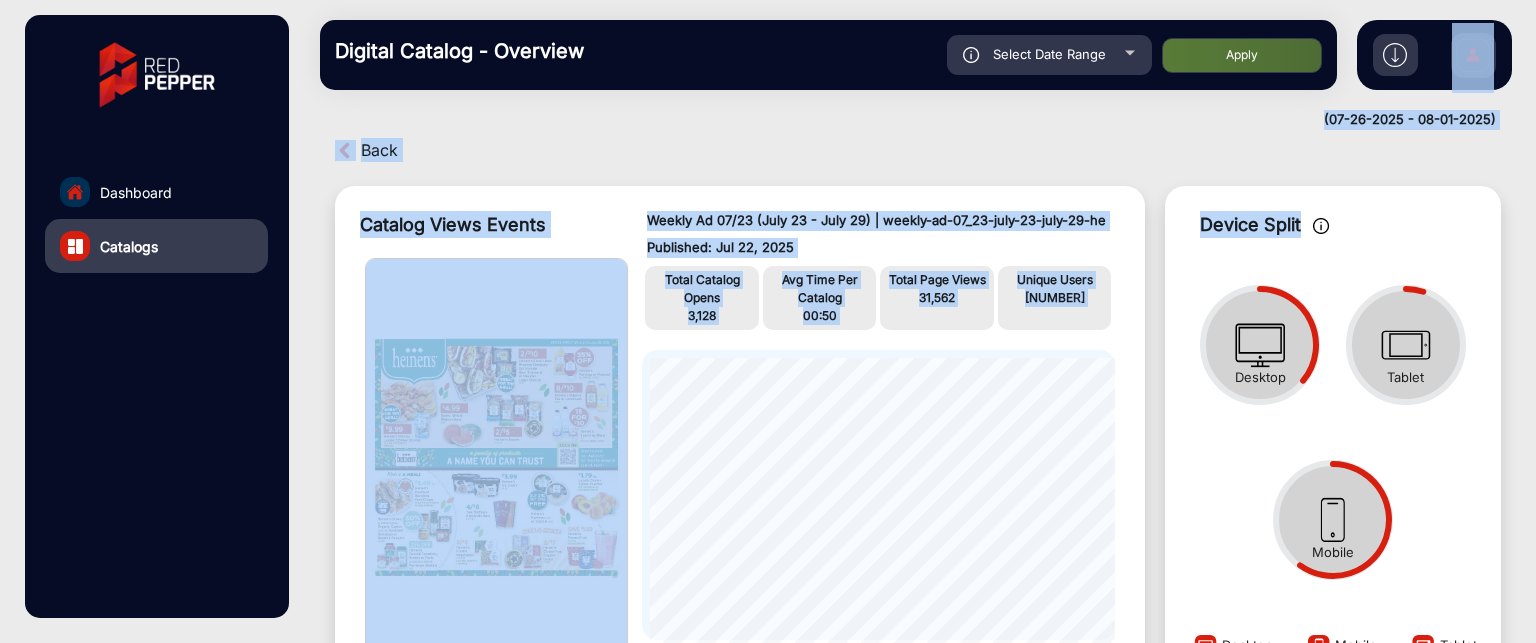 drag, startPoint x: 1535, startPoint y: 115, endPoint x: 1535, endPoint y: 202, distance: 87 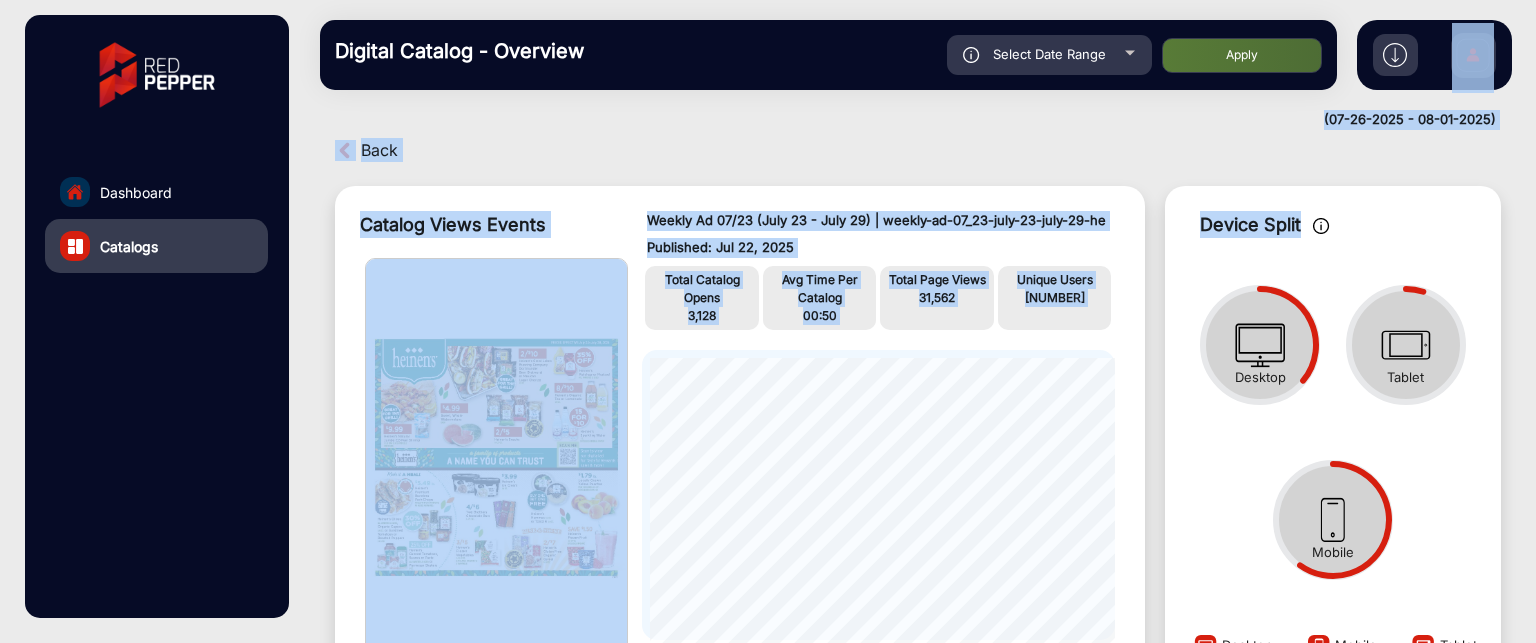 click on "Back" 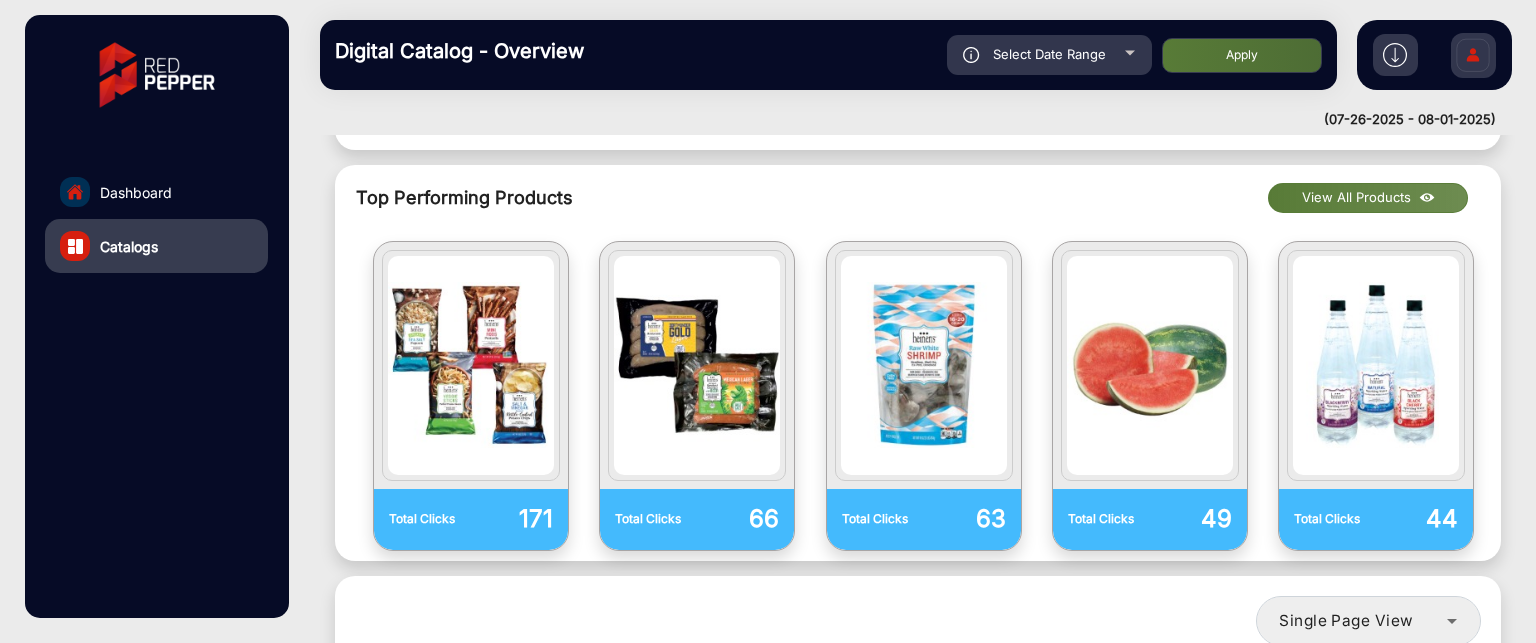 scroll, scrollTop: 1352, scrollLeft: 0, axis: vertical 